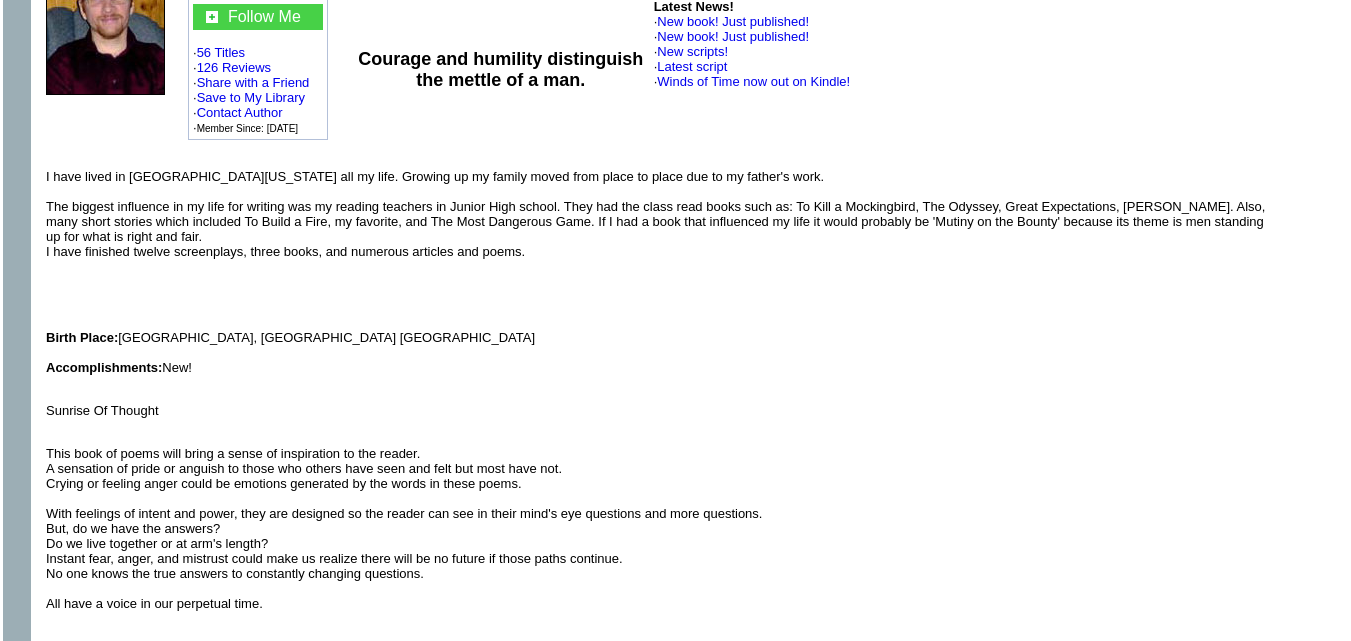 scroll, scrollTop: 100, scrollLeft: 0, axis: vertical 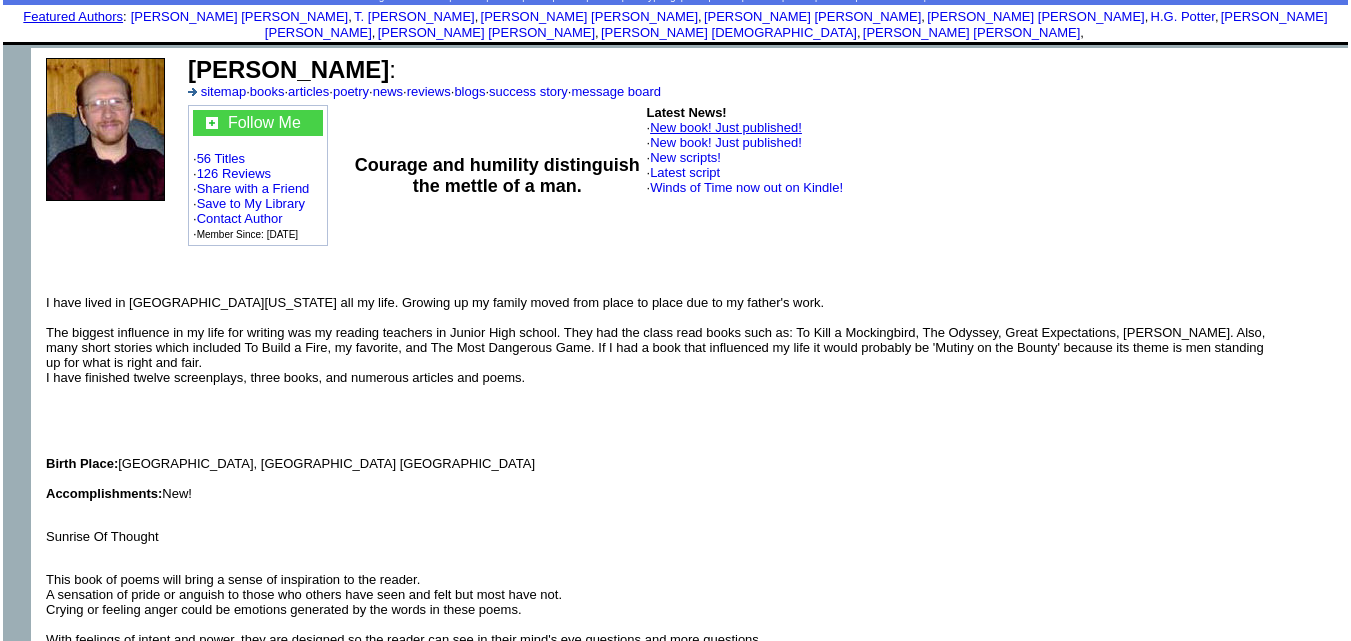 click on "New book! Just published!" at bounding box center (726, 127) 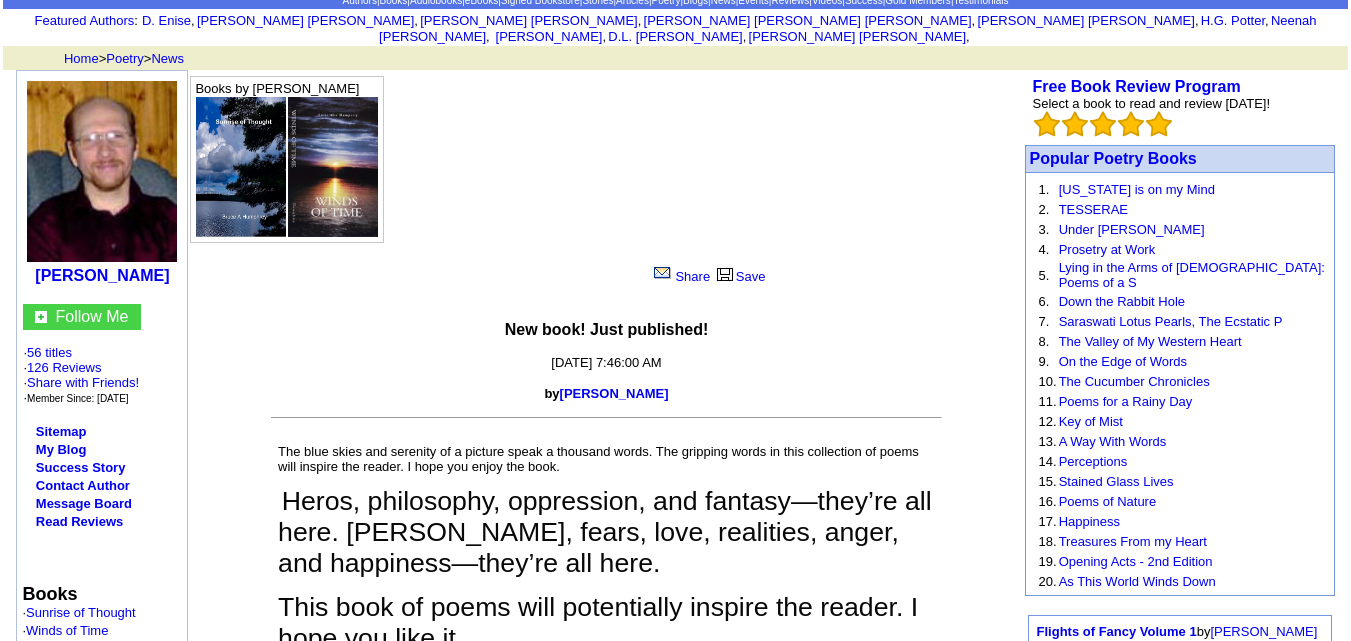 scroll, scrollTop: 0, scrollLeft: 0, axis: both 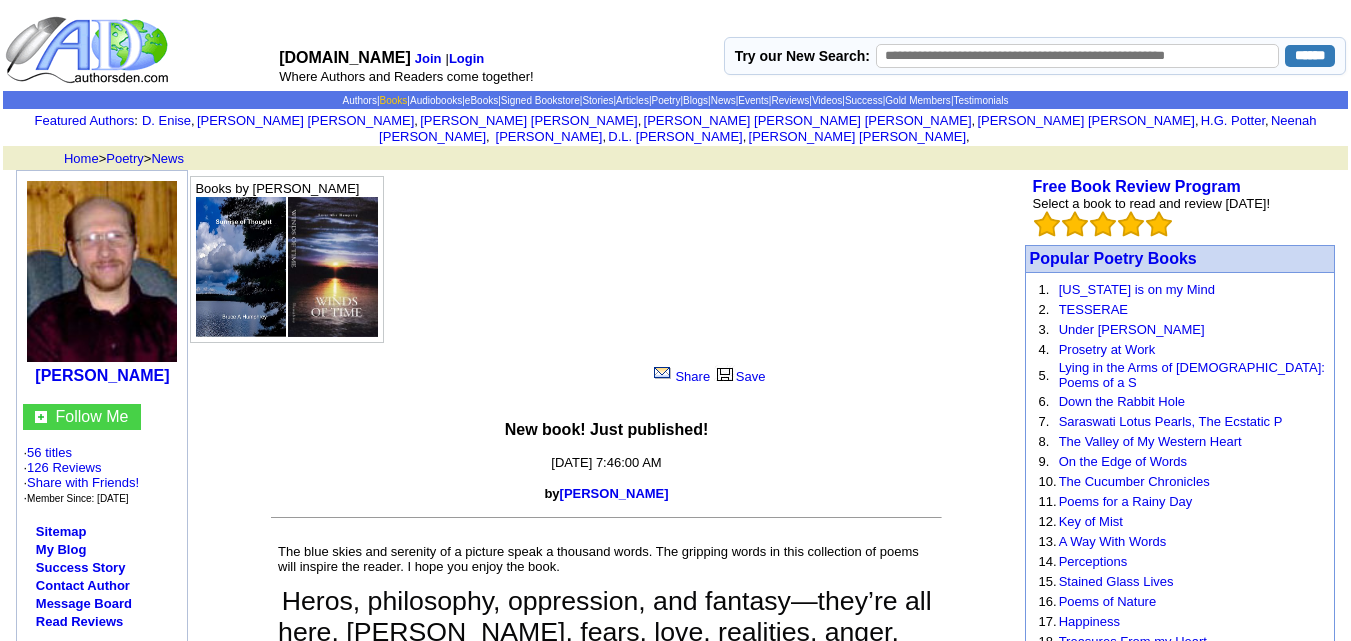click on "Books" at bounding box center [394, 100] 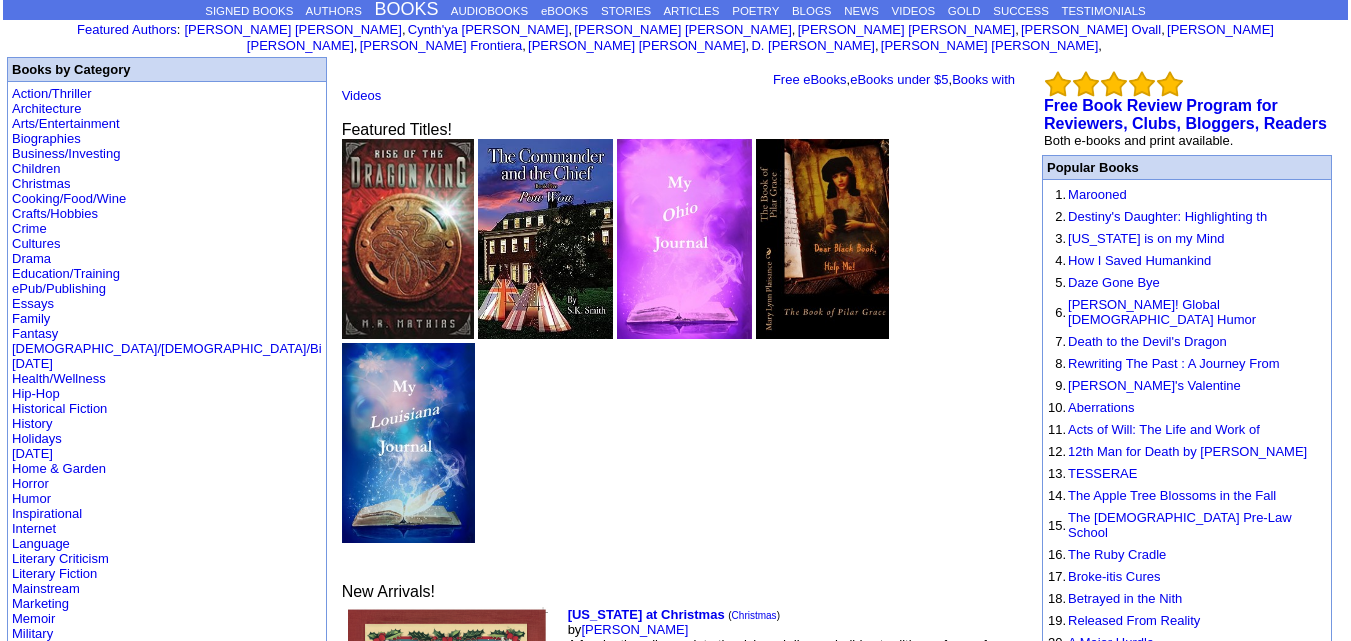scroll, scrollTop: 0, scrollLeft: 0, axis: both 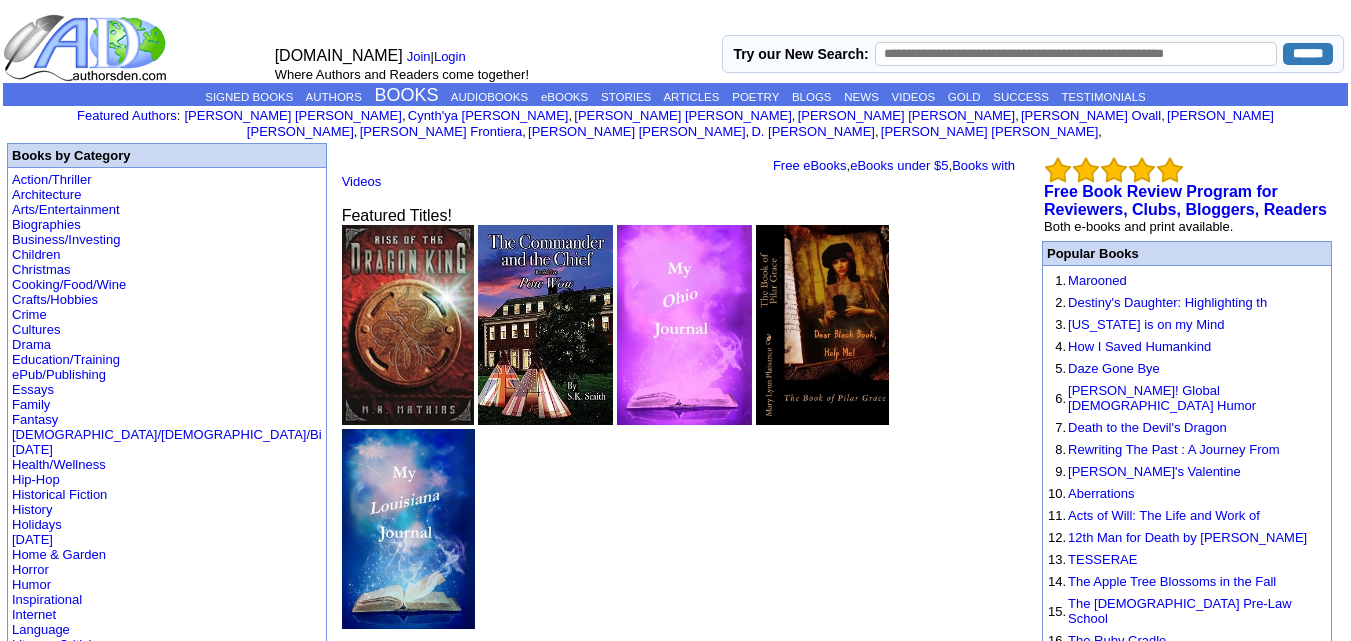 click on "Action/Thriller
Architecture
Arts/Entertainment
Biographies
Business/Investing
Children
Christmas
Cooking/Food/Wine
Crafts/Hobbies
Crime
Cultures
Drama
Education/Training
ePub/Publishing
Essays
Family
Fantasy
[DEMOGRAPHIC_DATA]/[DEMOGRAPHIC_DATA]/Bi
[DATE]
Health/Wellness
Hip-Hop
Historical Fiction
History
Holidays
[DATE]
Home & Garden
Horror
Humor
Inspirational
Internet
Language
Literary Criticism
Literary Fiction
Mainstream
Marketing
Memoir
Military
Music
Mystery/Suspense
Native American
Natural History
Nature
Parenting
Pets/Pet Care
Philosophy
Play/Screenplay
Poetry
Political Science
Psychology
Reference
Relationships
Religion
Romance
Science
Science Fiction
Self-Help
[DATE]
Sociology
Spirituality
Sports/Recreation
Technologies
Travel
Vision/Metaphysical
War
[DEMOGRAPHIC_DATA]
Women
Young Adult/Teen" at bounding box center [167, 675] 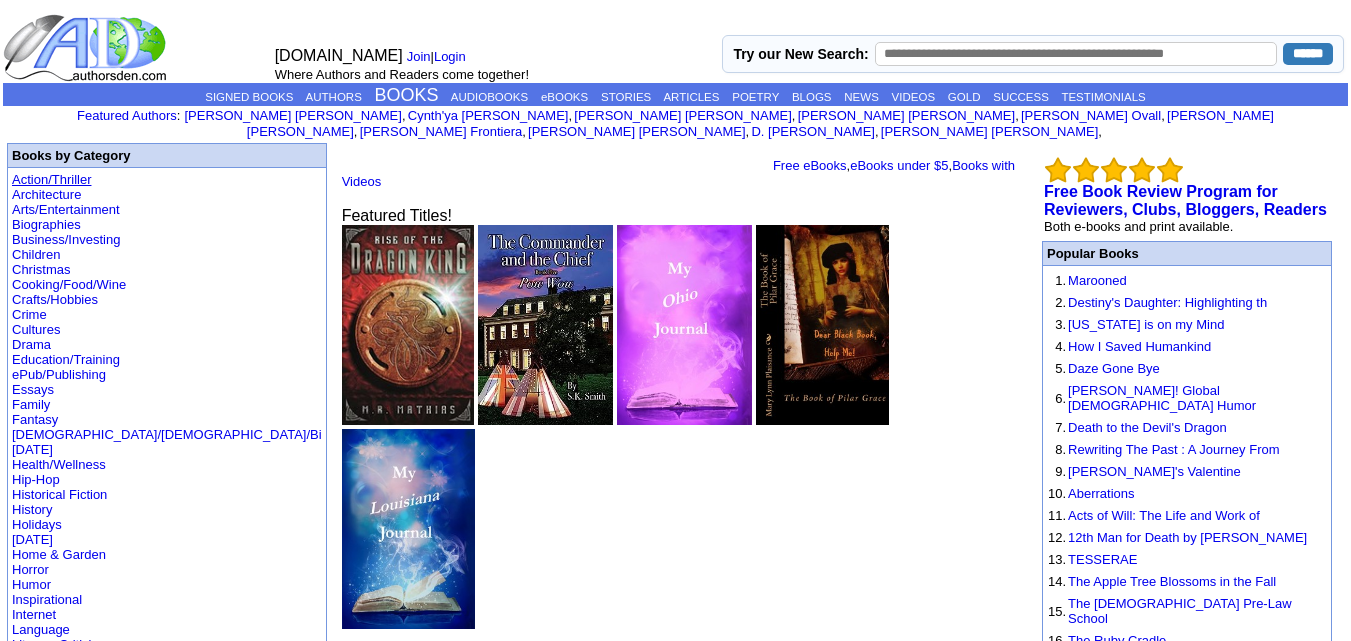 click on "Action/Thriller" at bounding box center (51, 179) 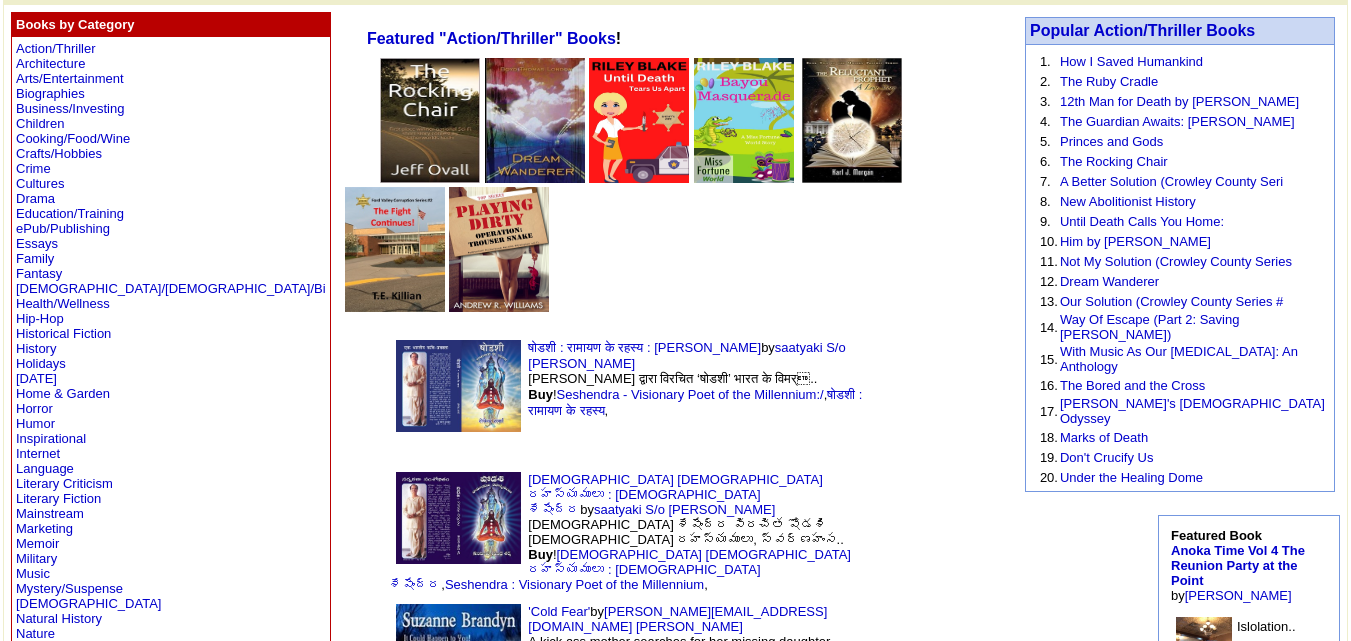 scroll, scrollTop: 100, scrollLeft: 0, axis: vertical 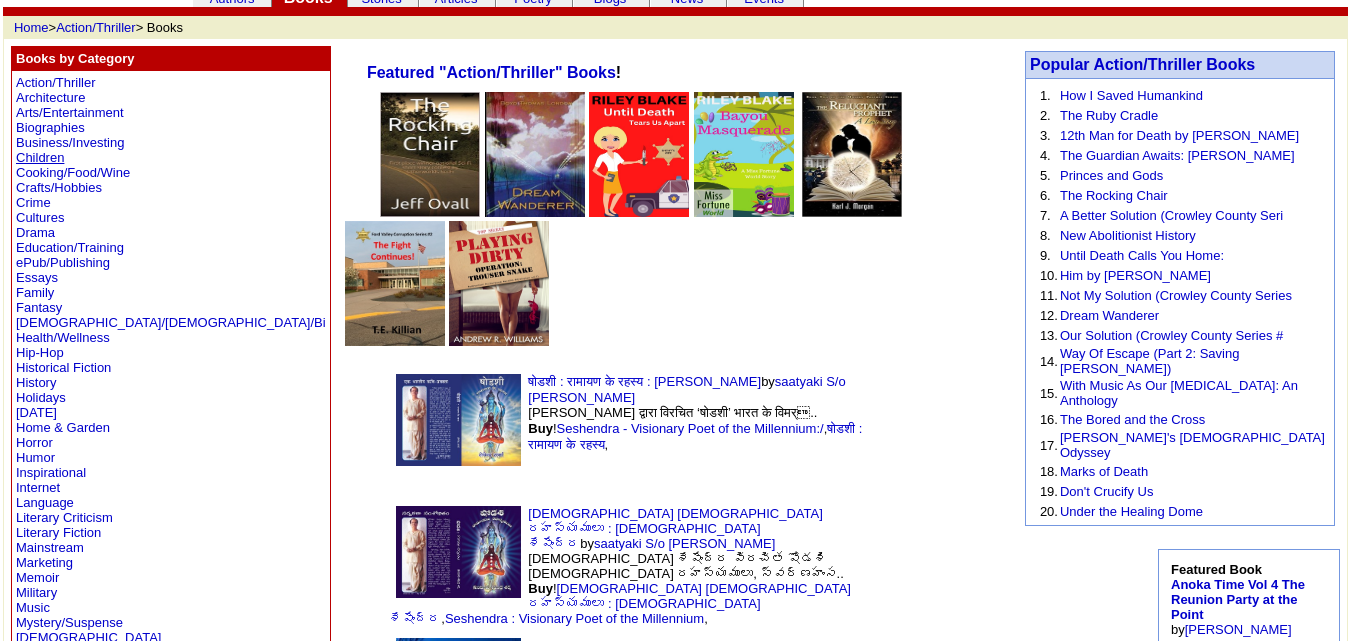 click on "Children" at bounding box center (40, 157) 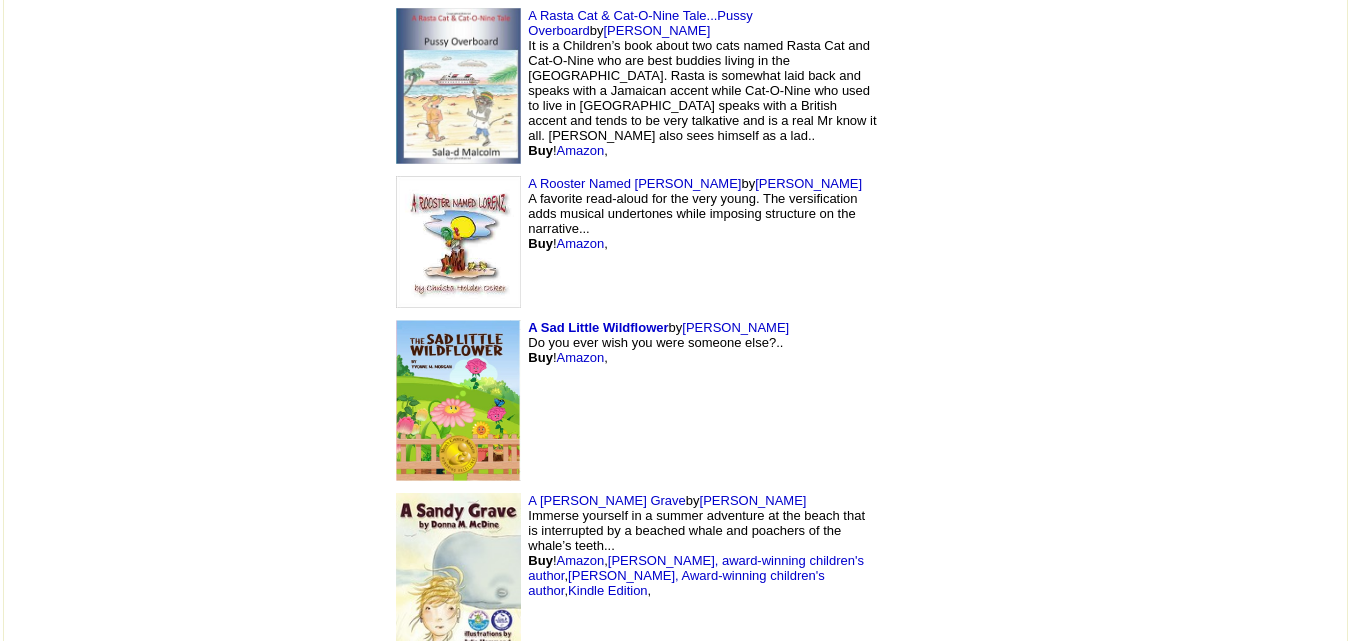 scroll, scrollTop: 13628, scrollLeft: 0, axis: vertical 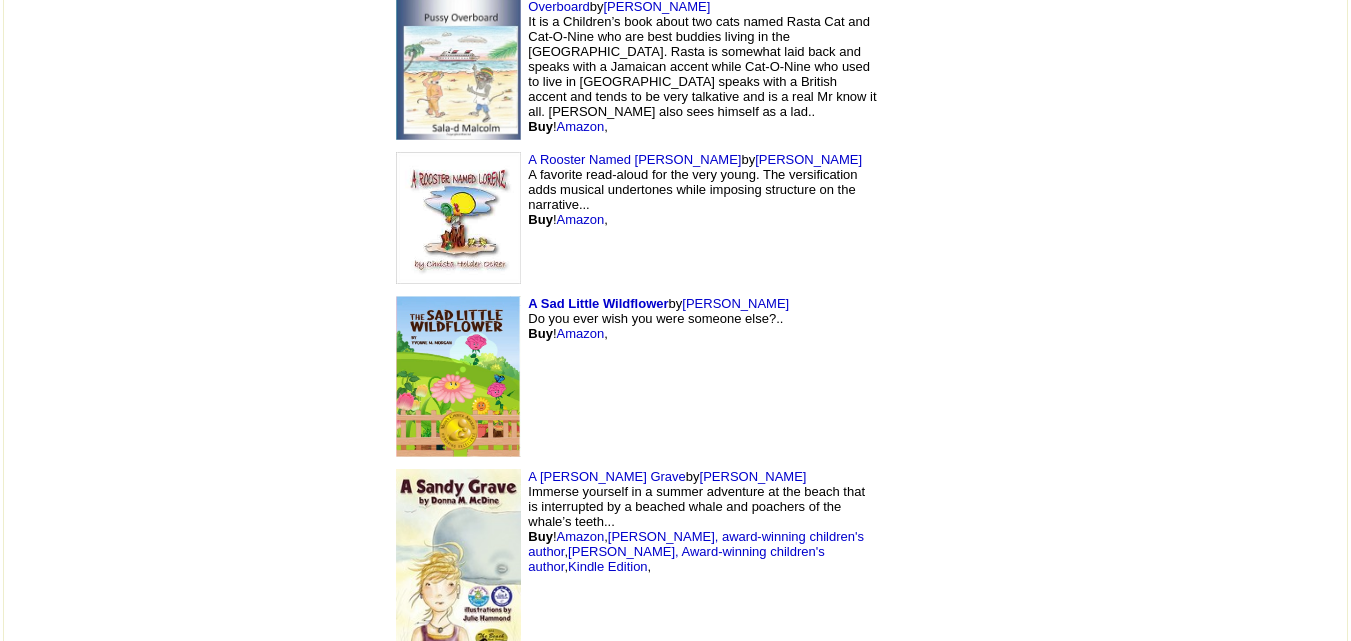 click on "16" at bounding box center (679, 4126) 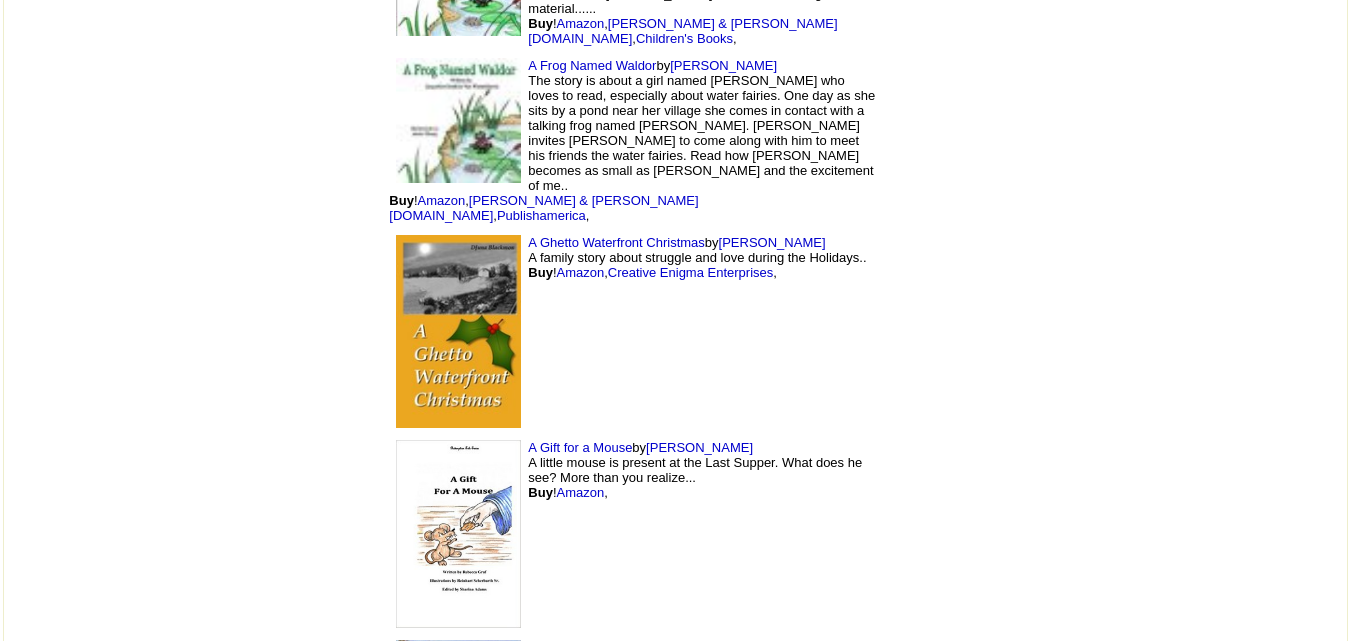 scroll, scrollTop: 7428, scrollLeft: 0, axis: vertical 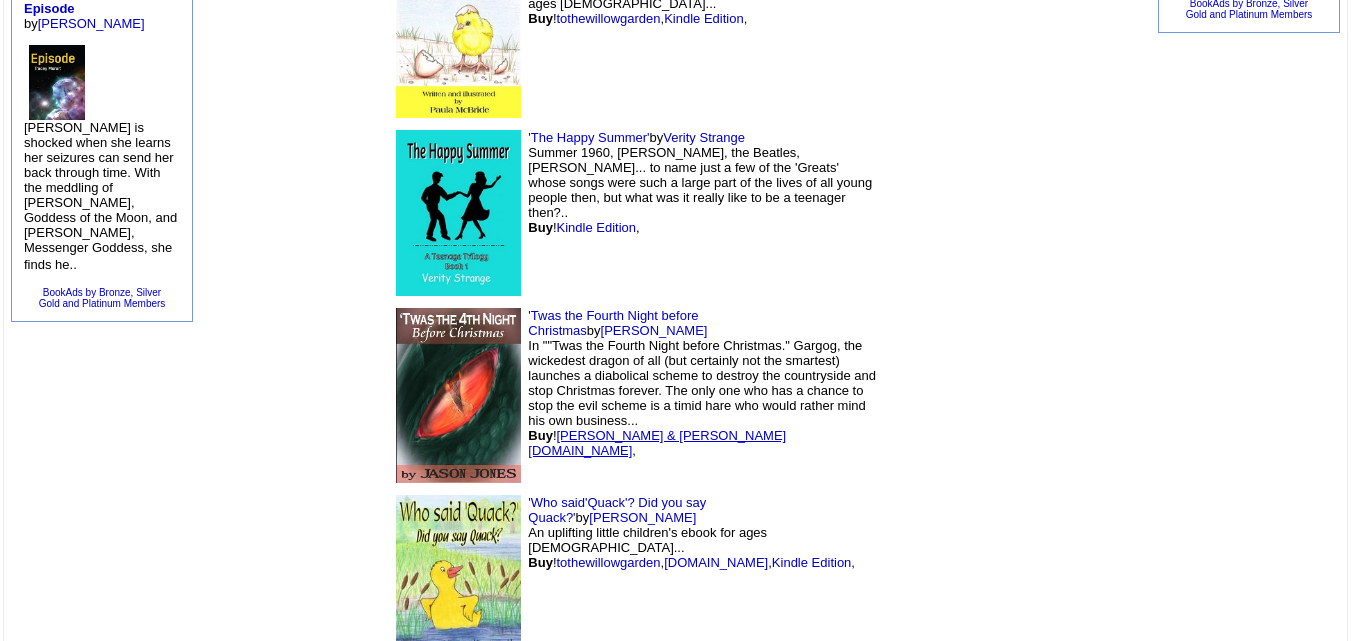 click on "Barnes & Noble.com" at bounding box center (657, 443) 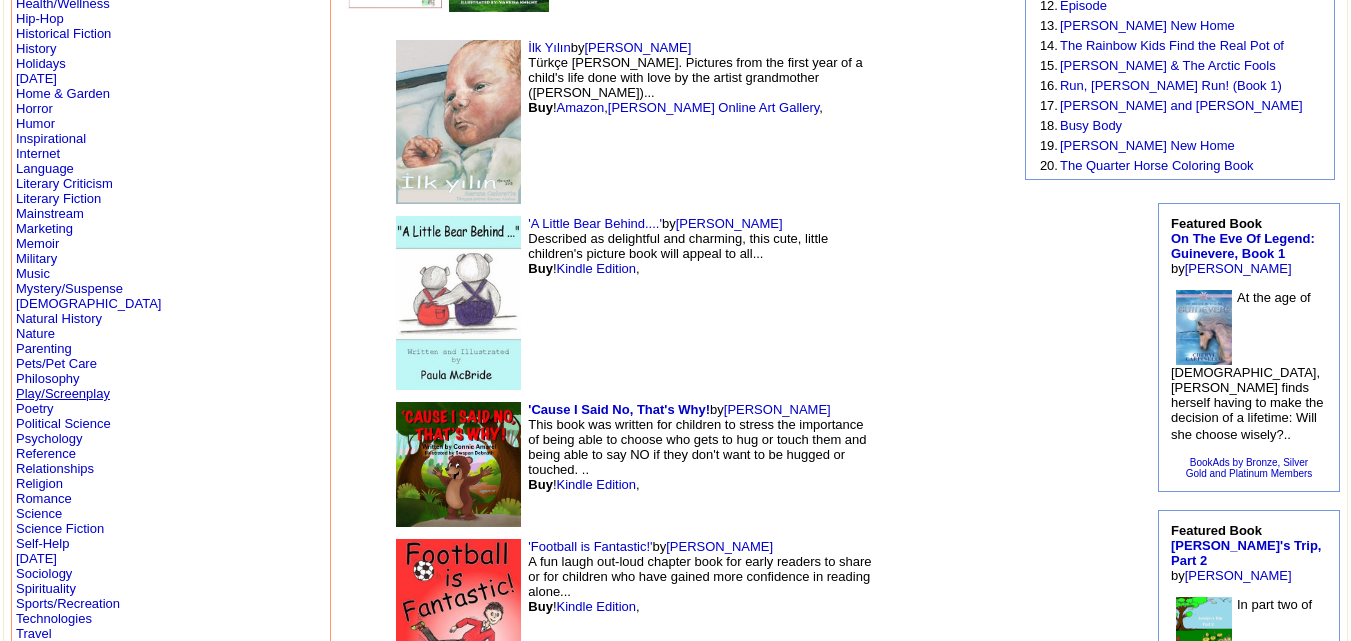 scroll, scrollTop: 400, scrollLeft: 0, axis: vertical 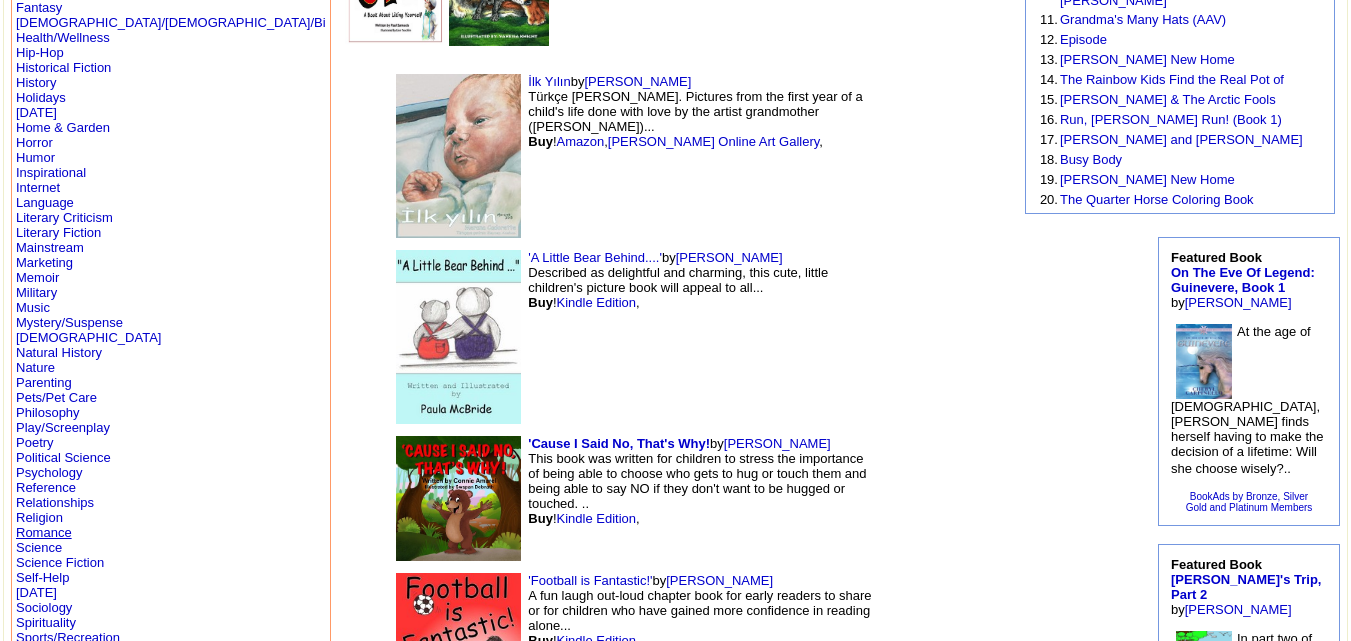 click on "Romance" at bounding box center (44, 532) 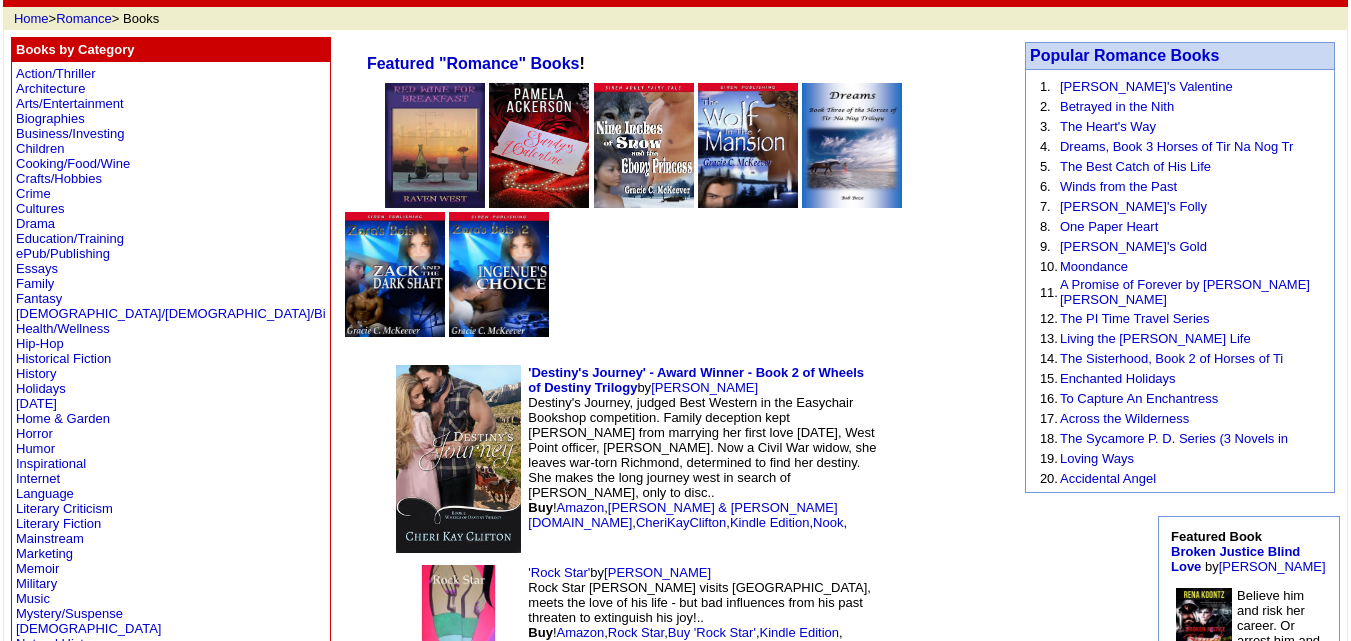 scroll, scrollTop: 0, scrollLeft: 0, axis: both 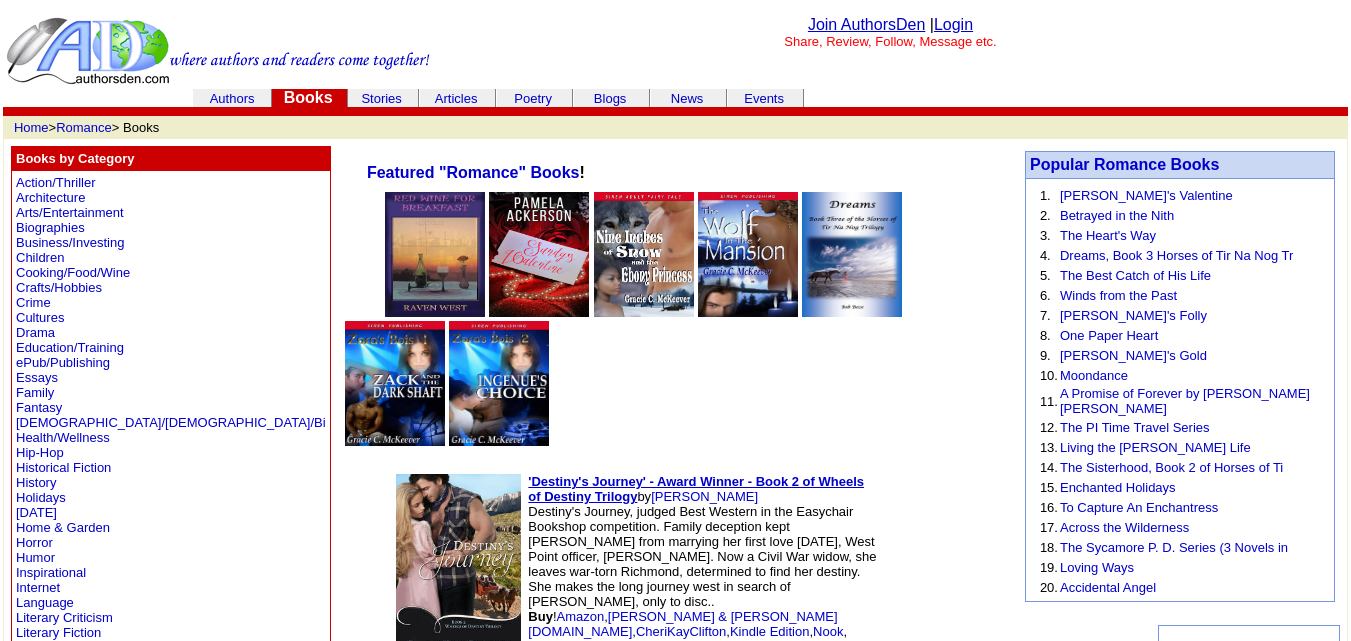 click on "'Destiny's Journey' - Award Winner - Book 2 of Wheels of Destiny Trilogy" at bounding box center [696, 489] 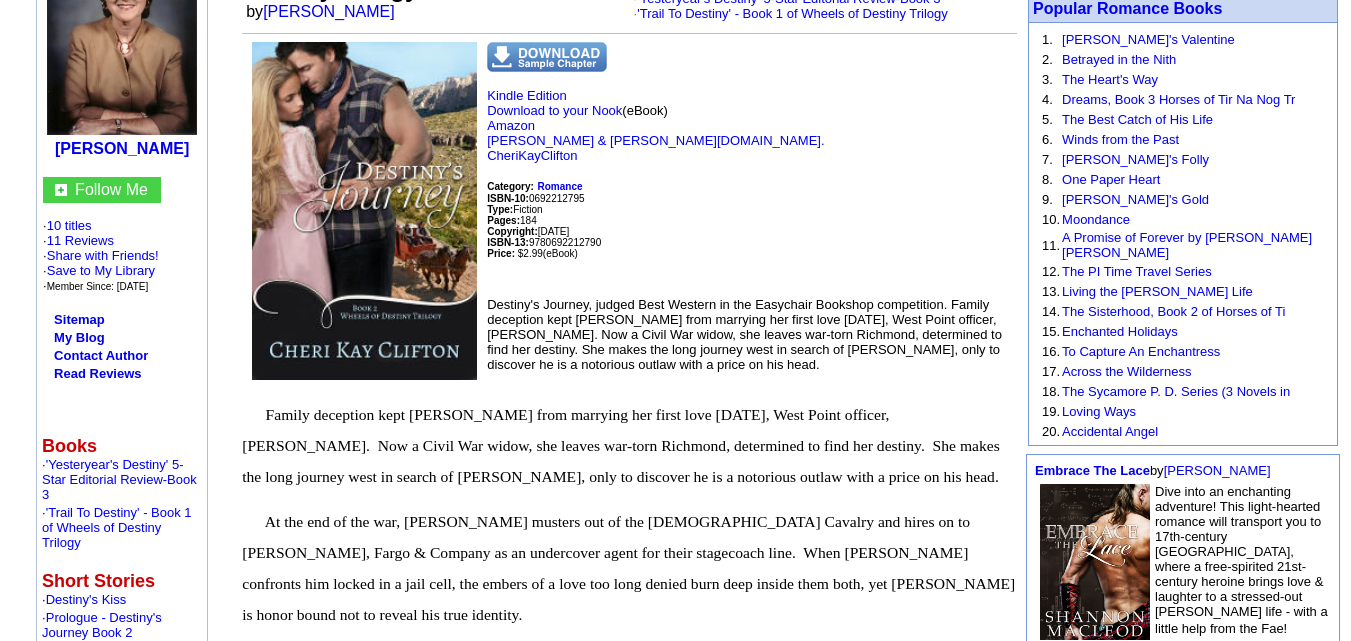 scroll, scrollTop: 0, scrollLeft: 0, axis: both 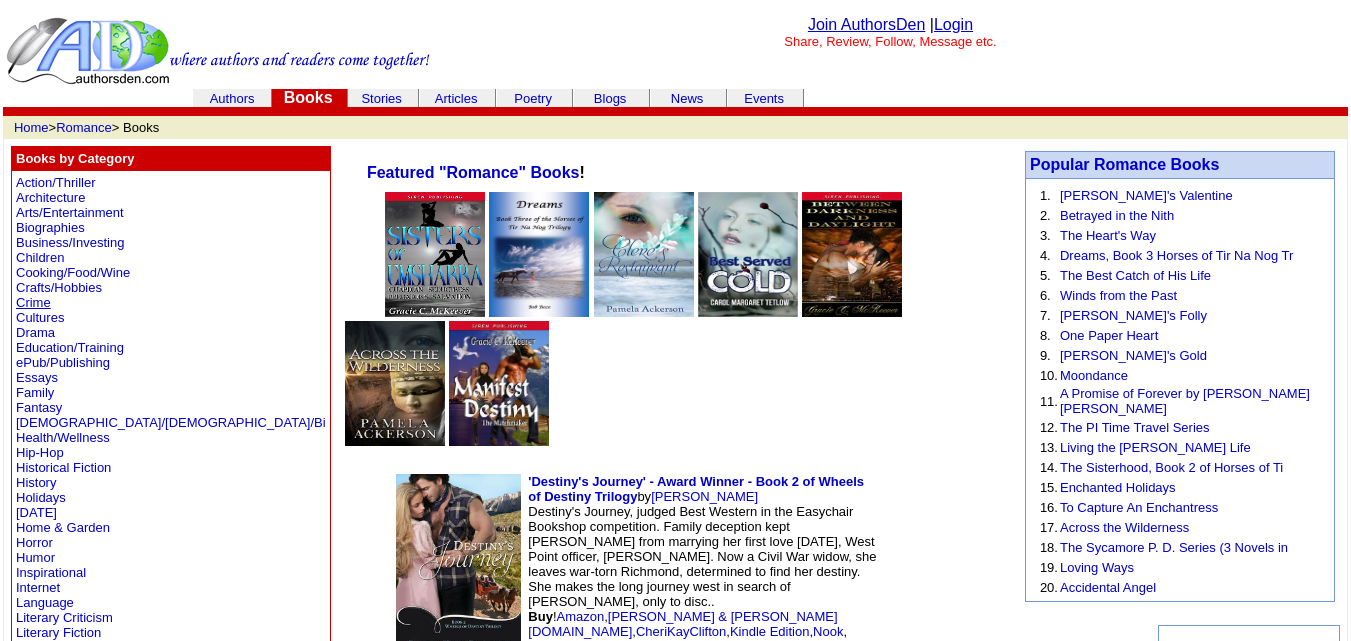 click on "Crime" at bounding box center (33, 302) 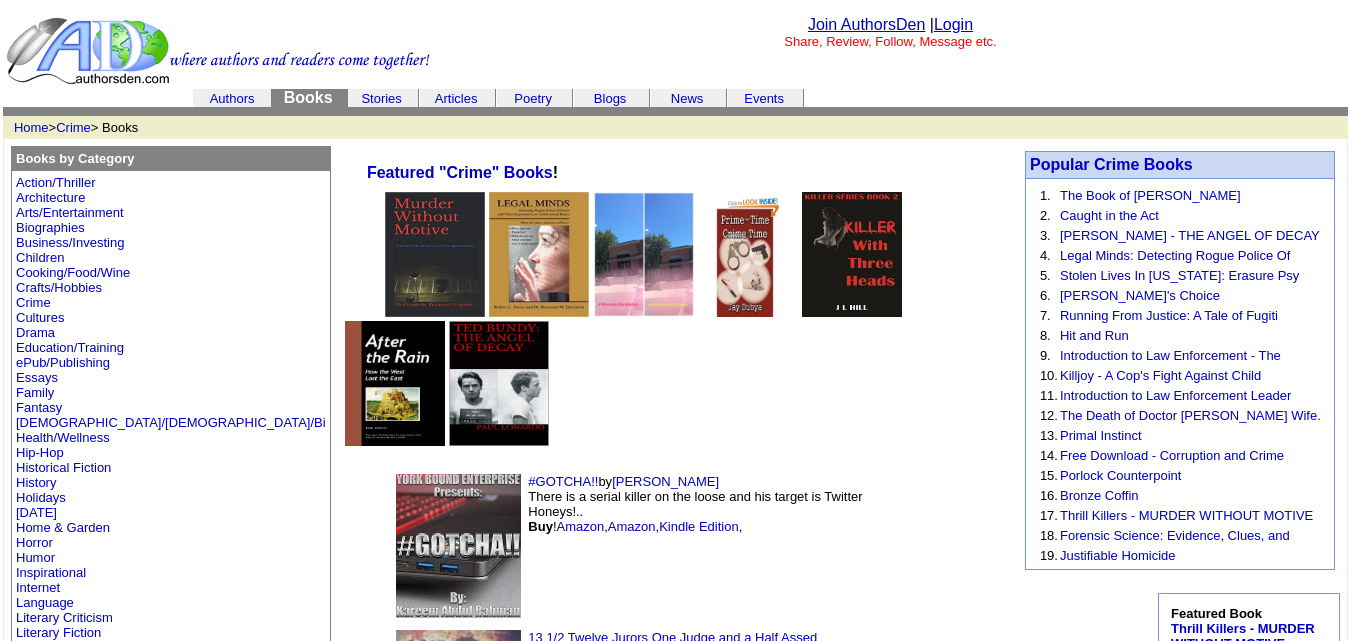 scroll, scrollTop: 0, scrollLeft: 0, axis: both 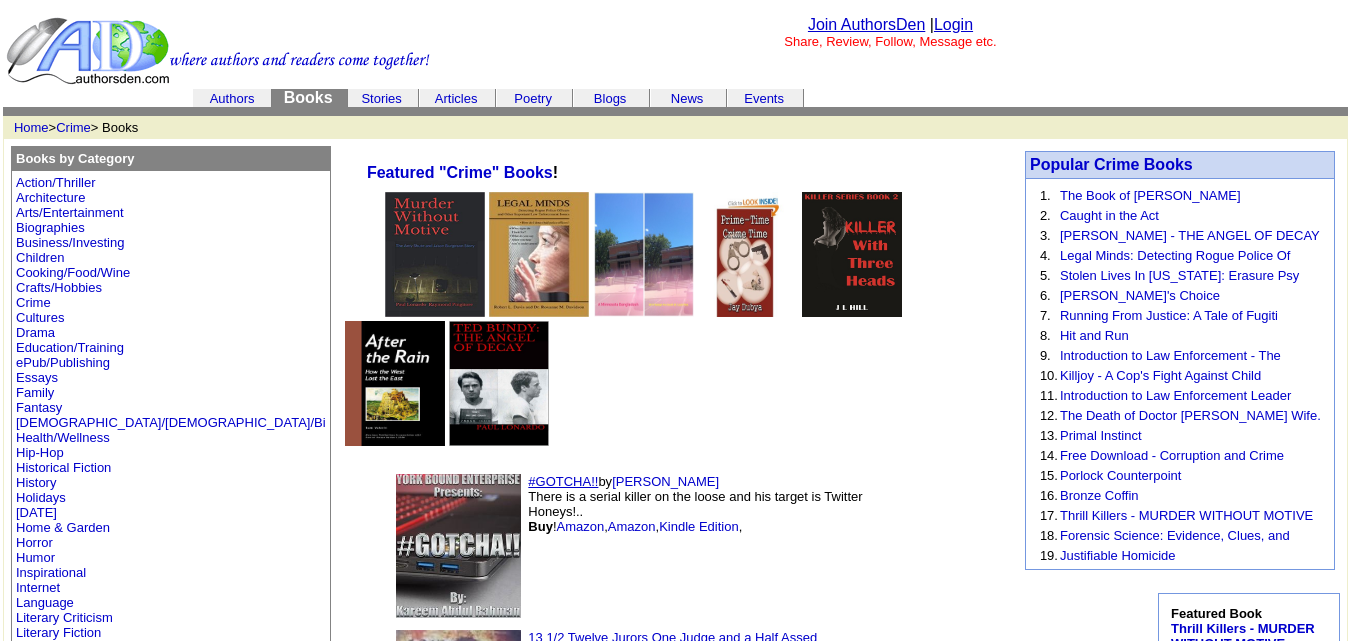 click on "#GOTCHA!!" at bounding box center [563, 481] 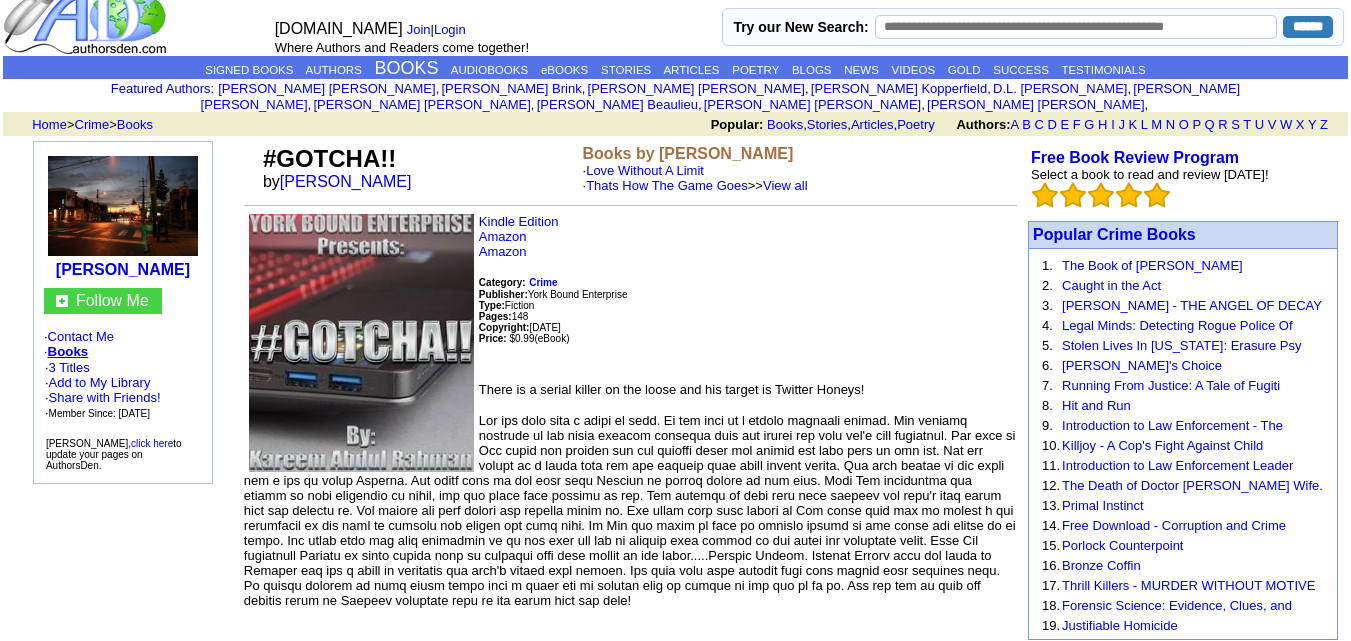 scroll, scrollTop: 0, scrollLeft: 0, axis: both 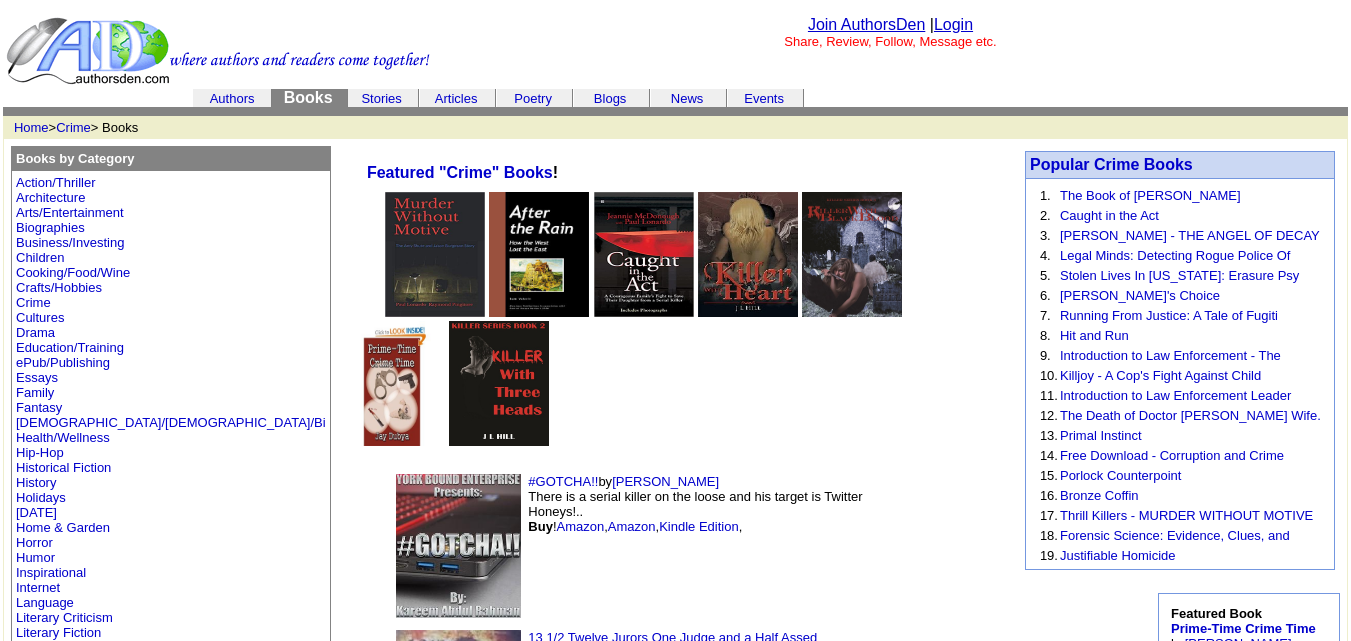 click on "Authors" at bounding box center [232, 98] 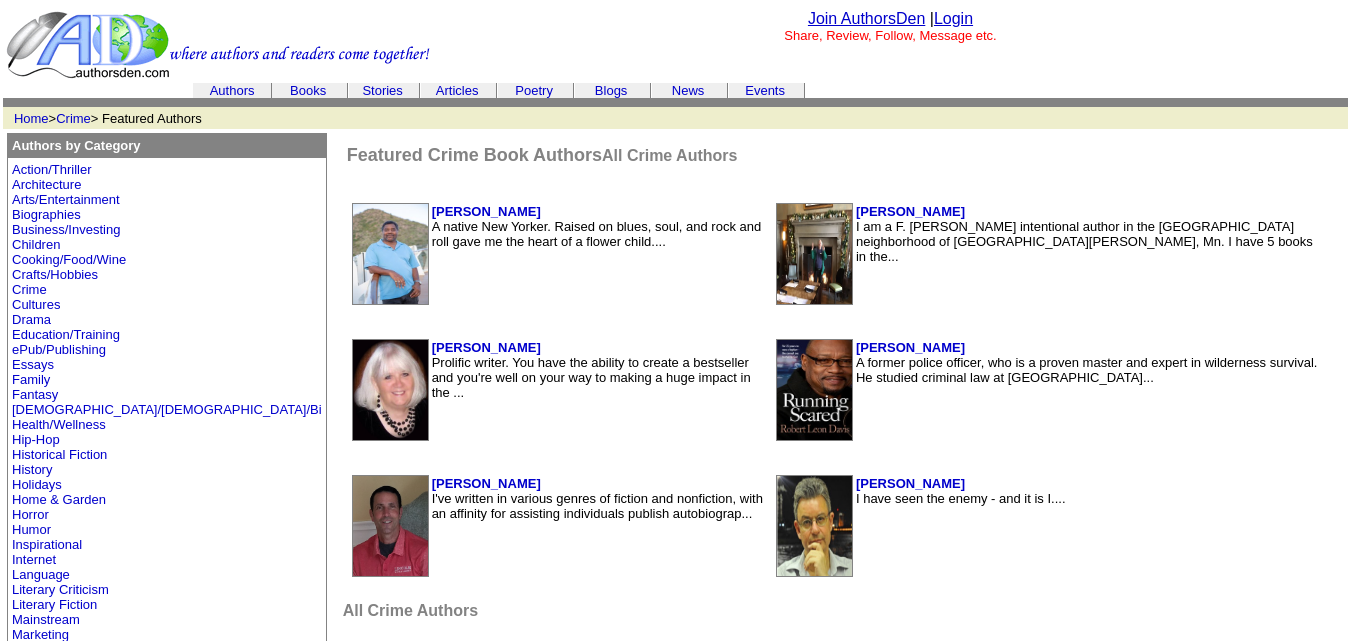 scroll, scrollTop: 0, scrollLeft: 0, axis: both 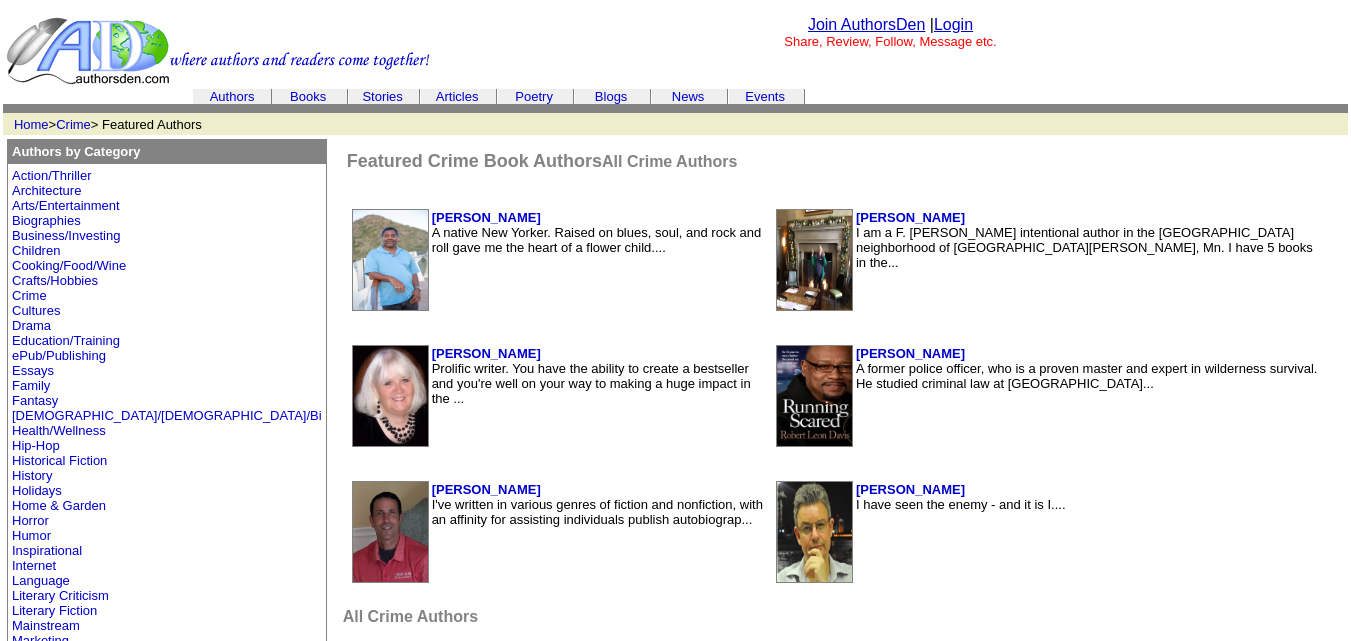 click on "Login" at bounding box center [953, 24] 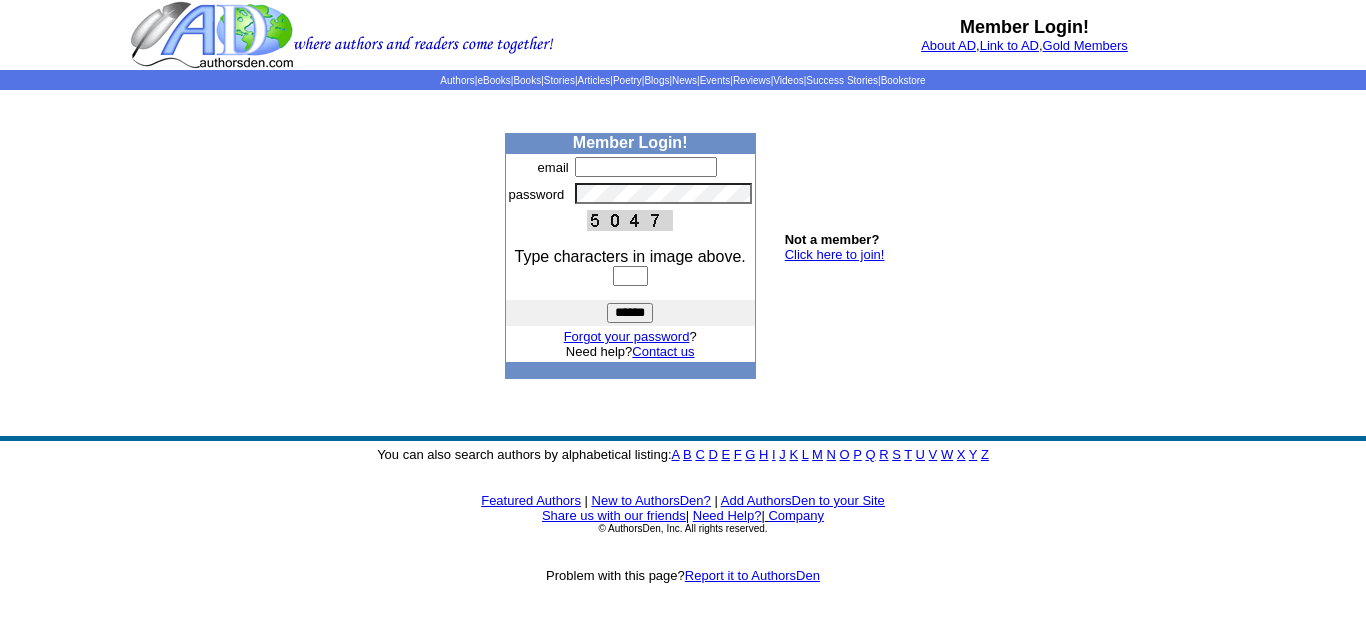 scroll, scrollTop: 0, scrollLeft: 0, axis: both 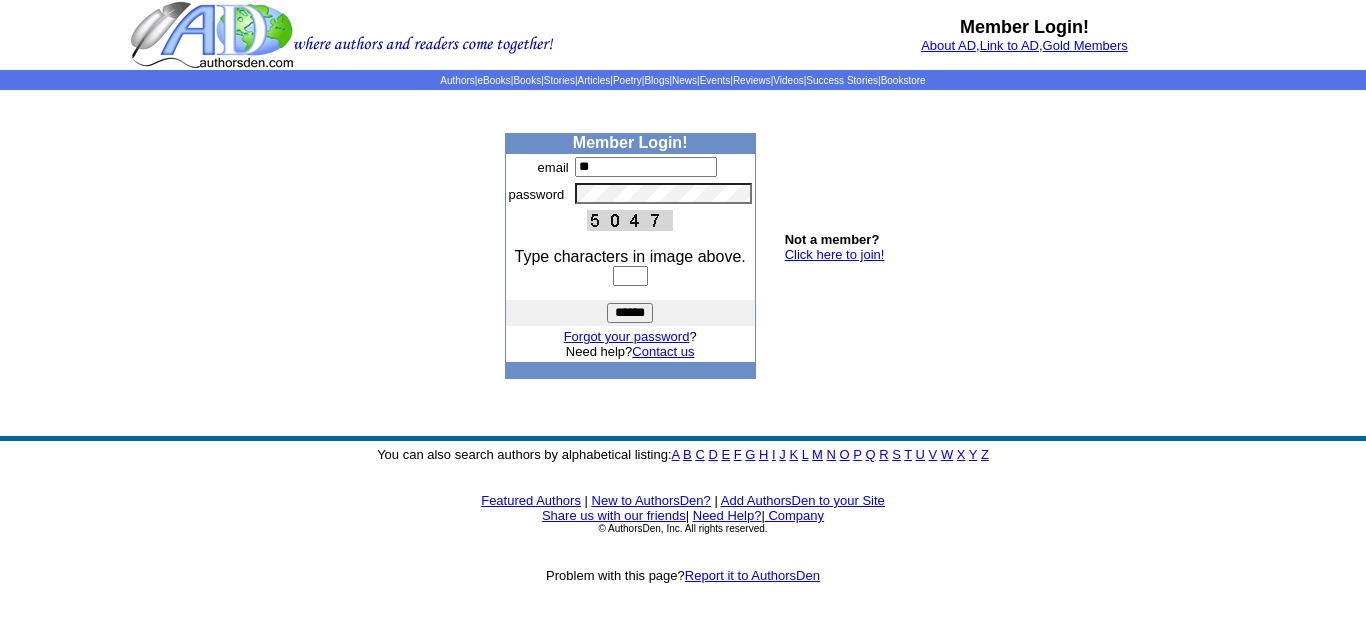 type on "**********" 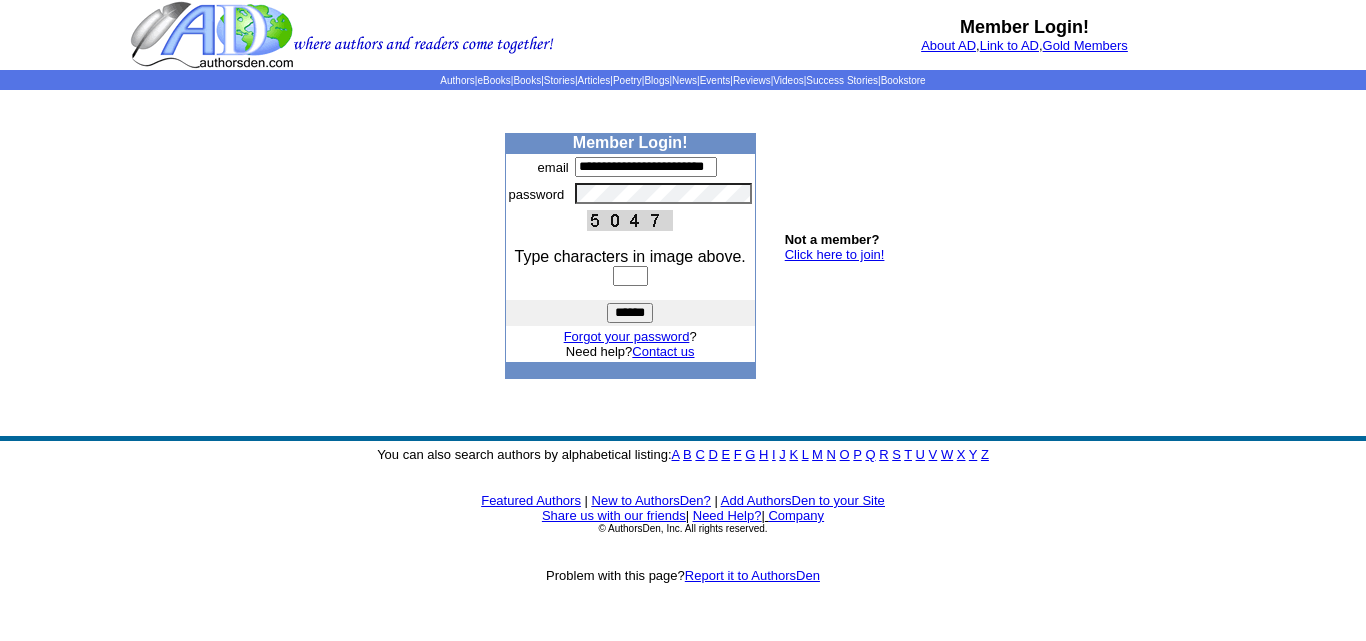 click at bounding box center (630, 276) 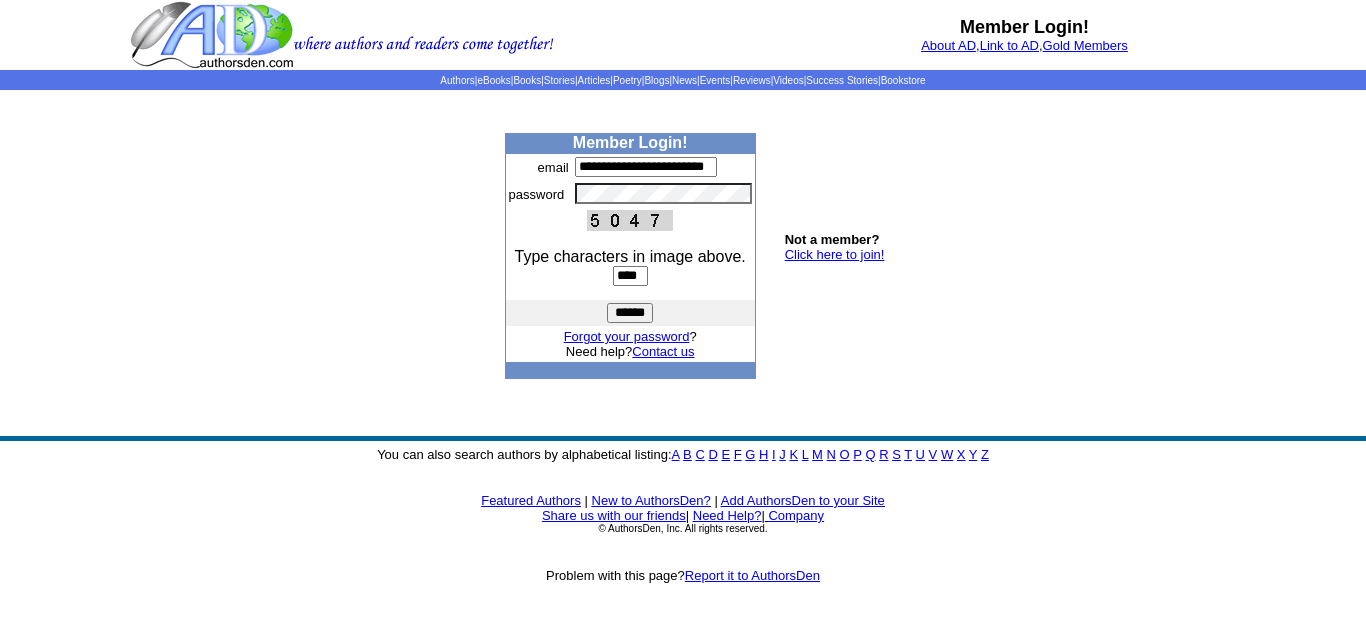type on "****" 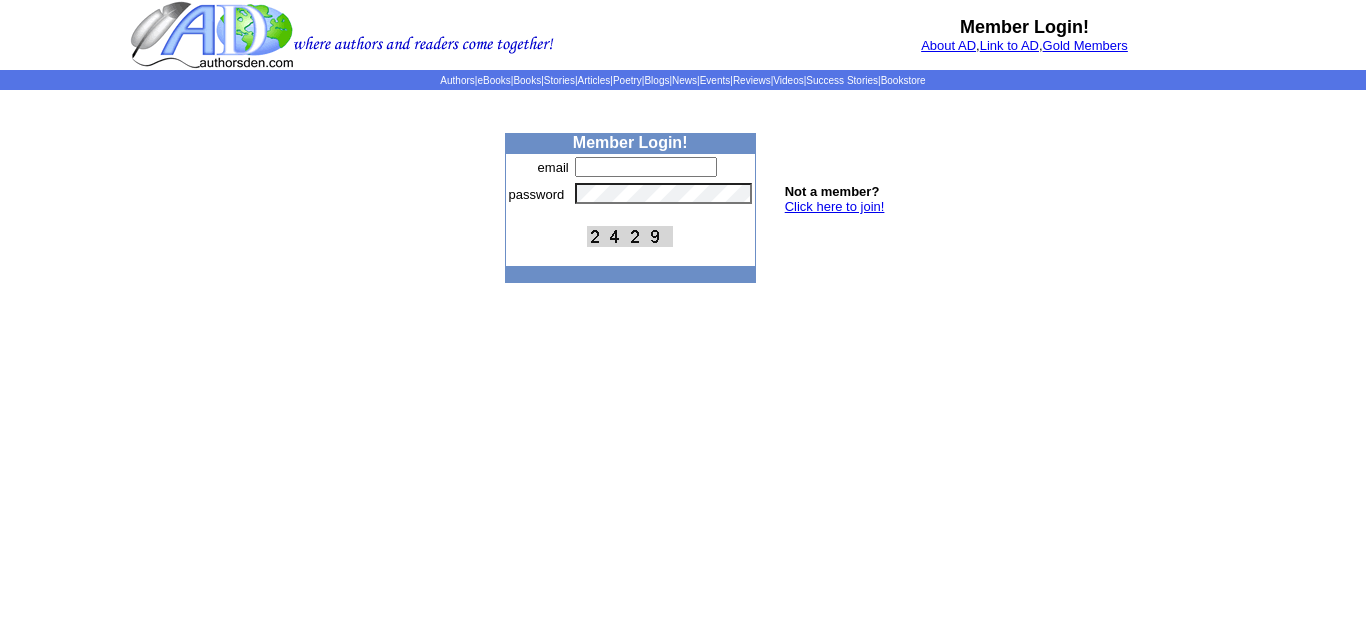 scroll, scrollTop: 0, scrollLeft: 0, axis: both 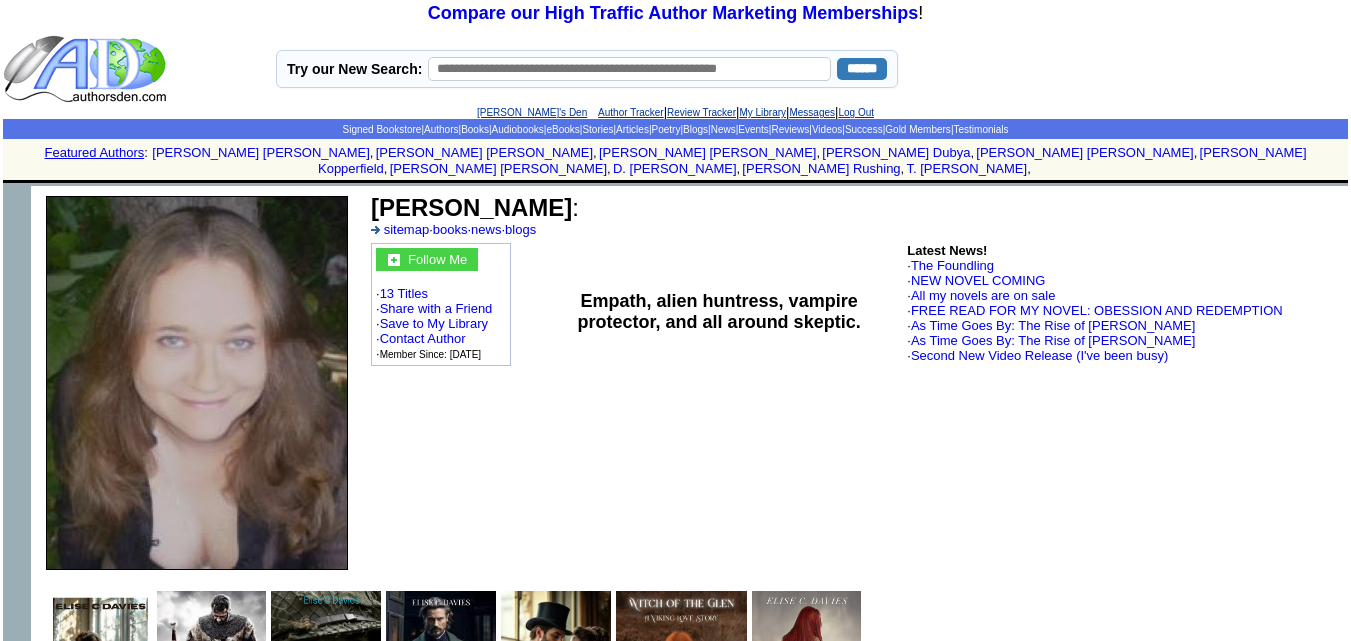 click at bounding box center (629, 69) 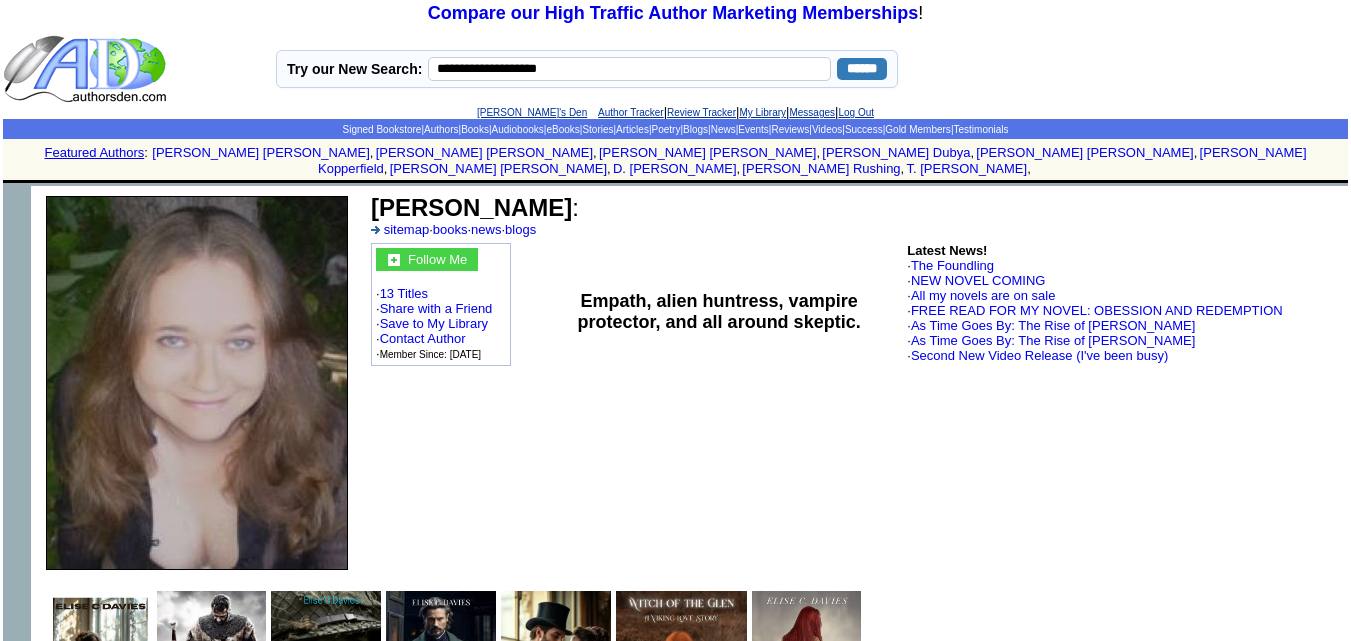 click on "******" at bounding box center [862, 69] 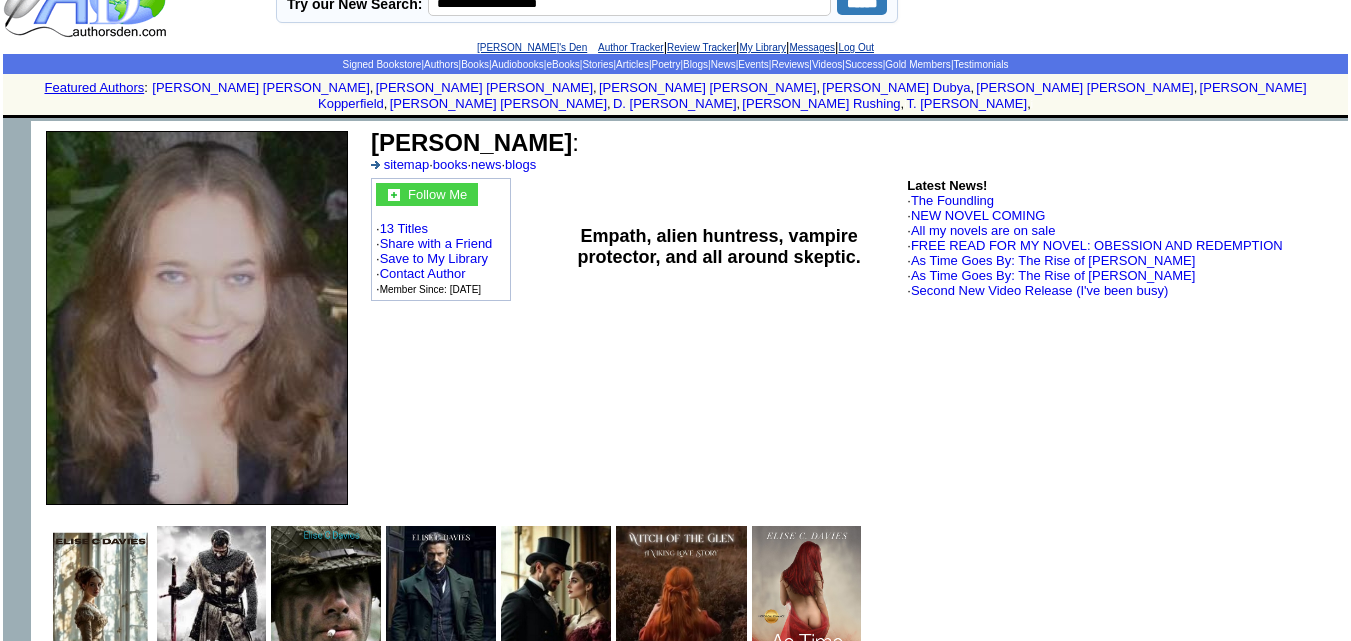 scroll, scrollTop: 99, scrollLeft: 0, axis: vertical 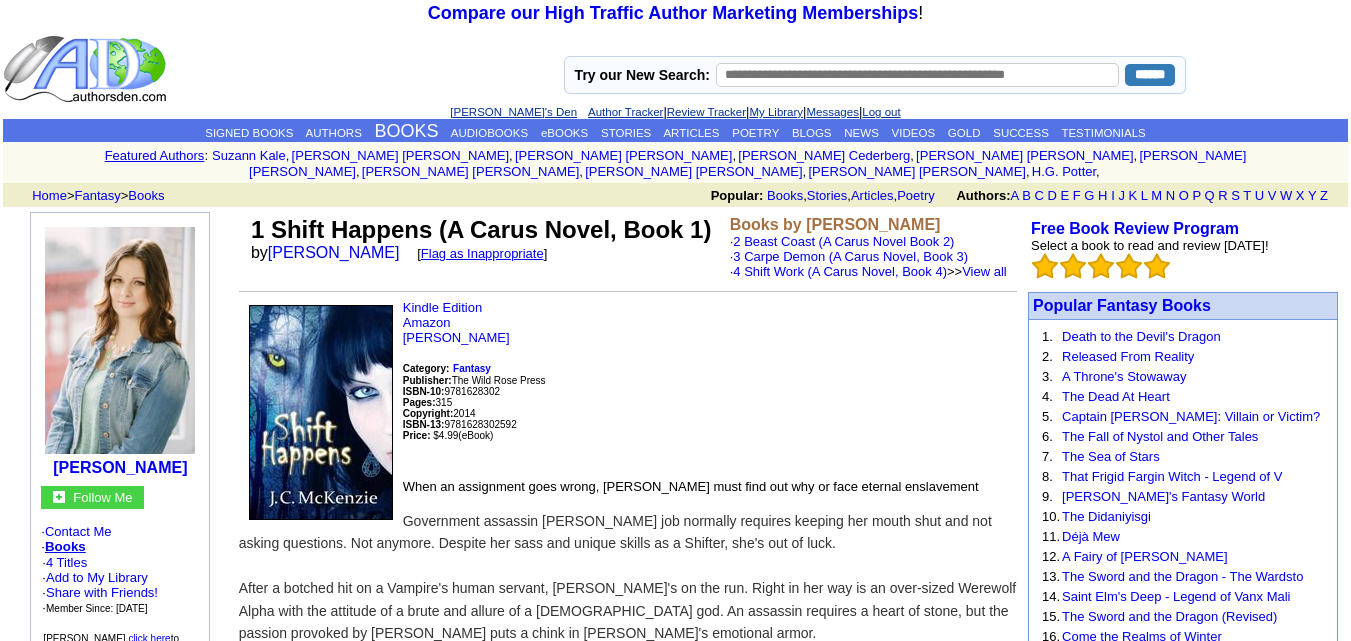 click at bounding box center [917, 75] 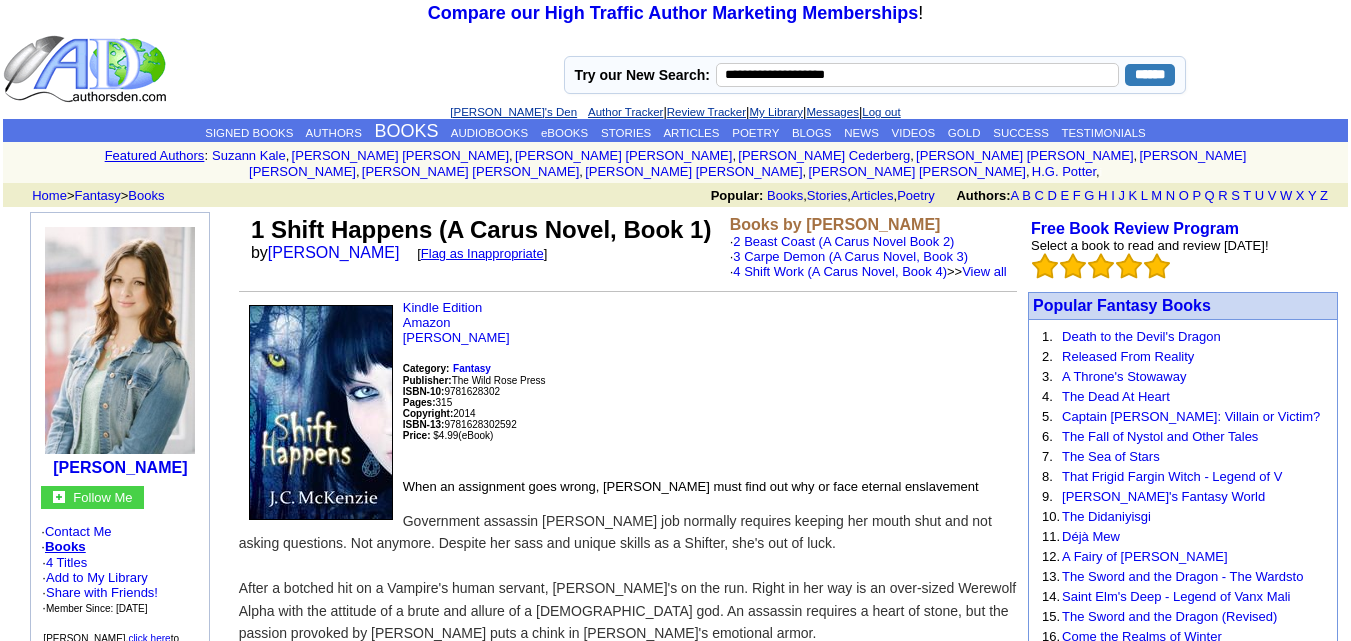 click on "******" at bounding box center (1150, 75) 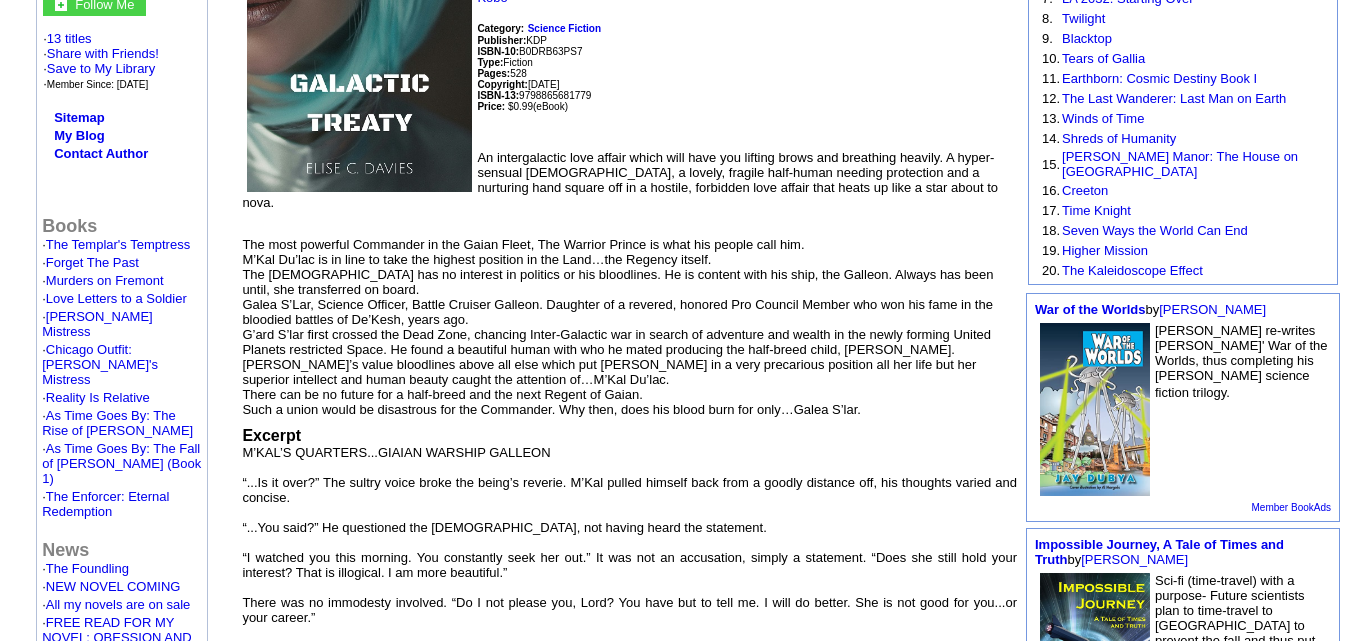 scroll, scrollTop: 400, scrollLeft: 0, axis: vertical 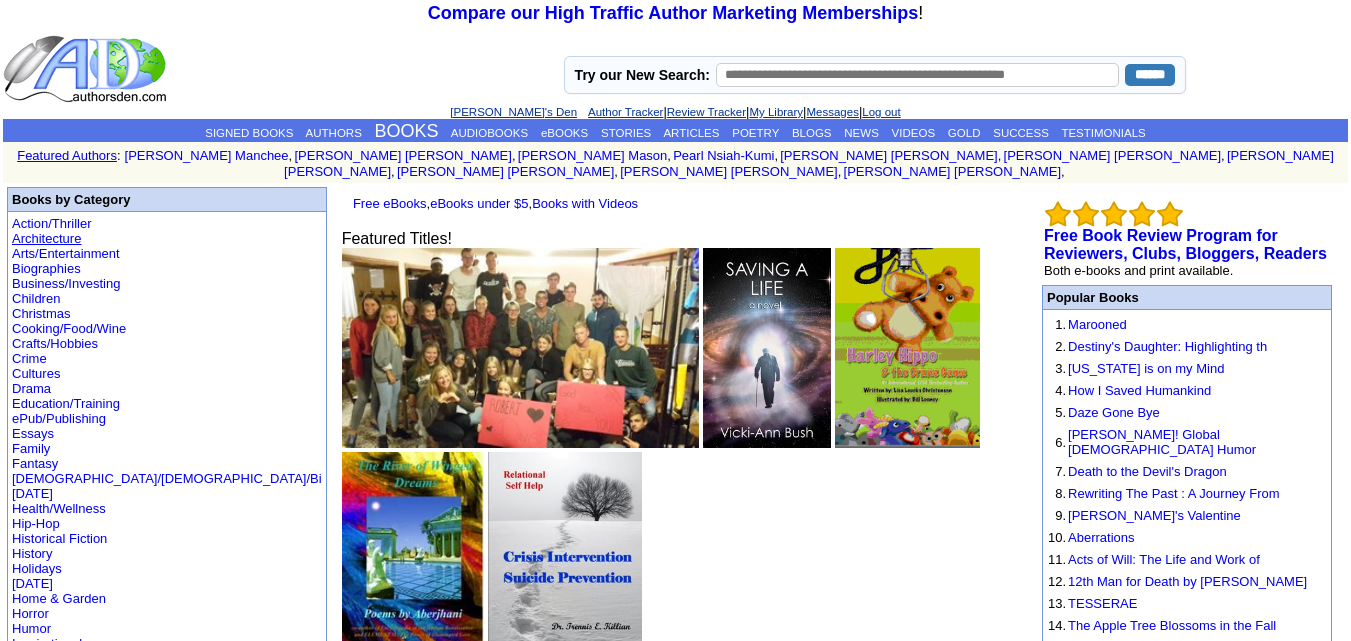 click on "Architecture" at bounding box center [46, 238] 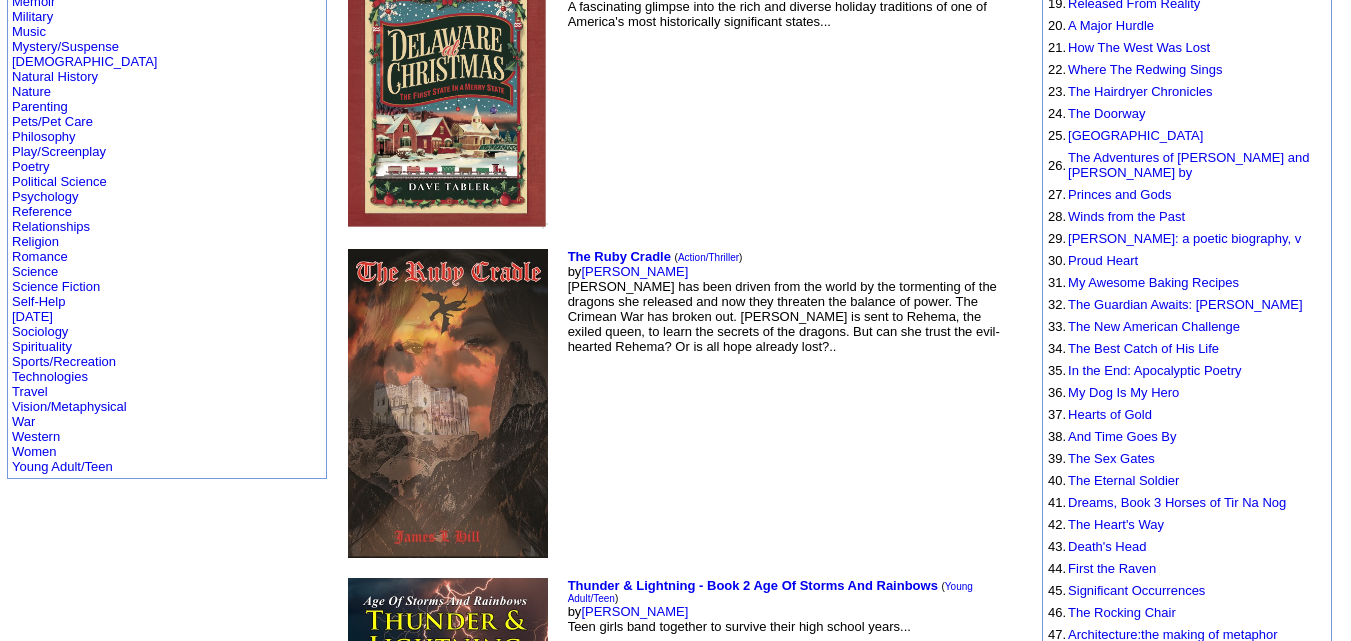 scroll, scrollTop: 700, scrollLeft: 0, axis: vertical 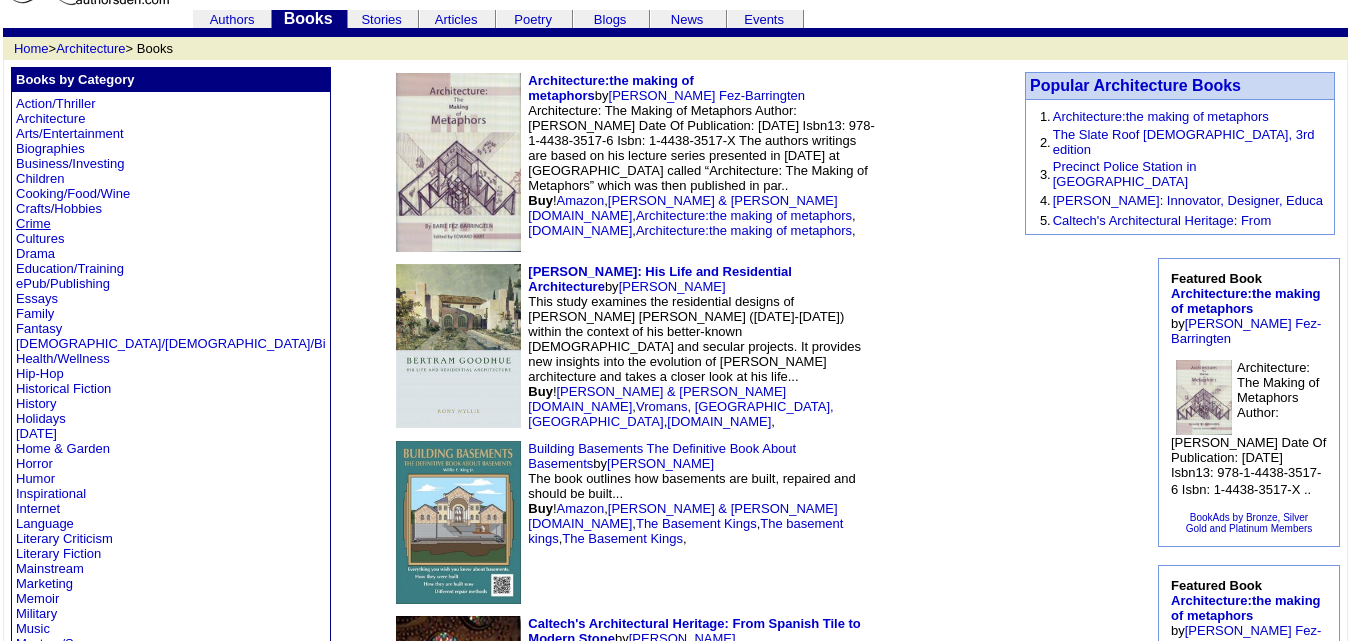 click on "Crime" at bounding box center [33, 223] 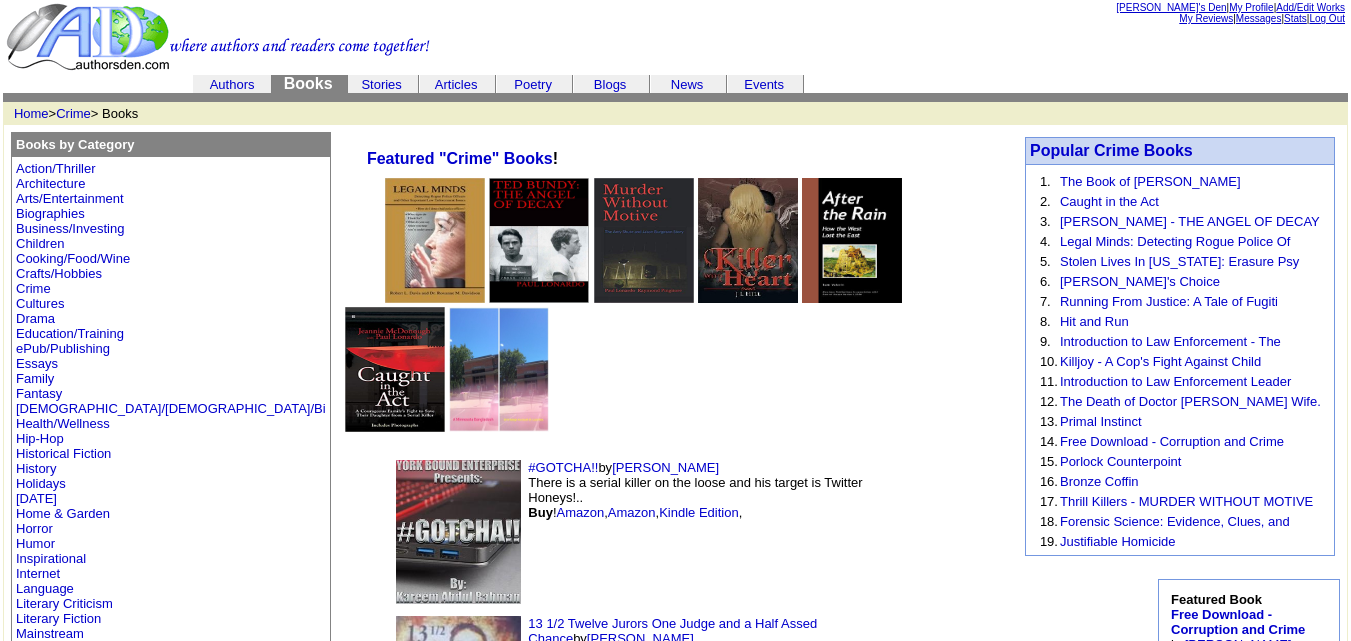 scroll, scrollTop: 0, scrollLeft: 0, axis: both 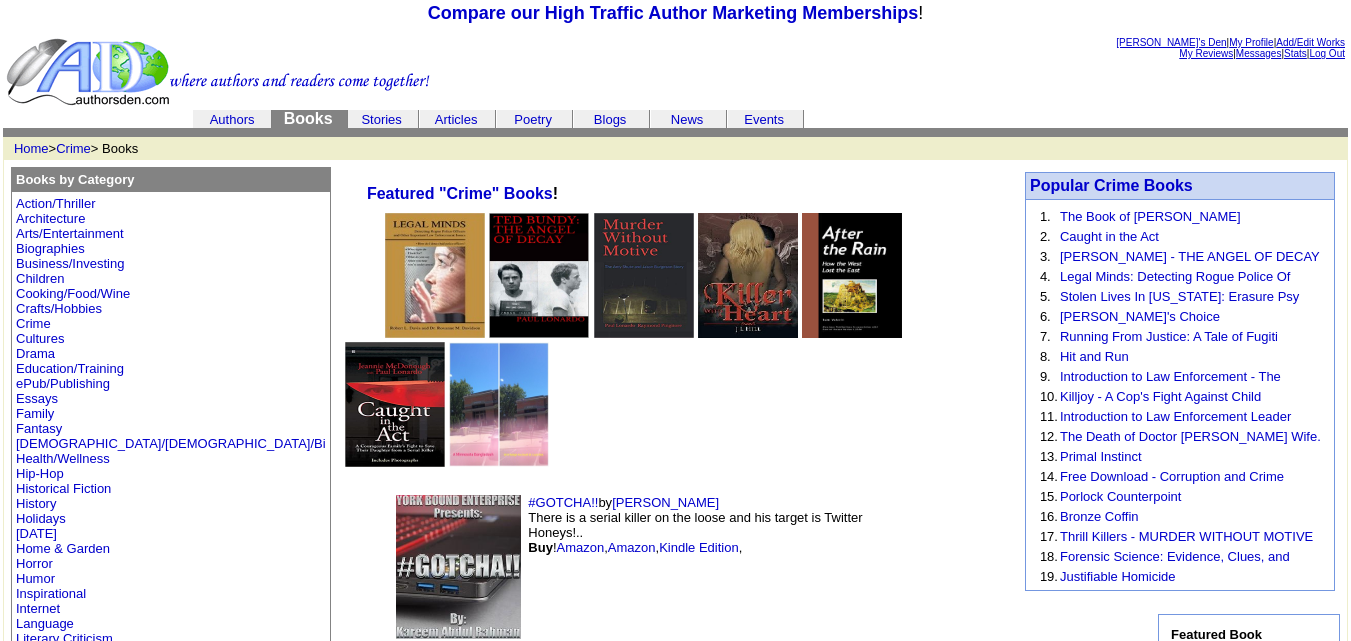 click on "Home  >
Crime  >
Books" at bounding box center [76, 148] 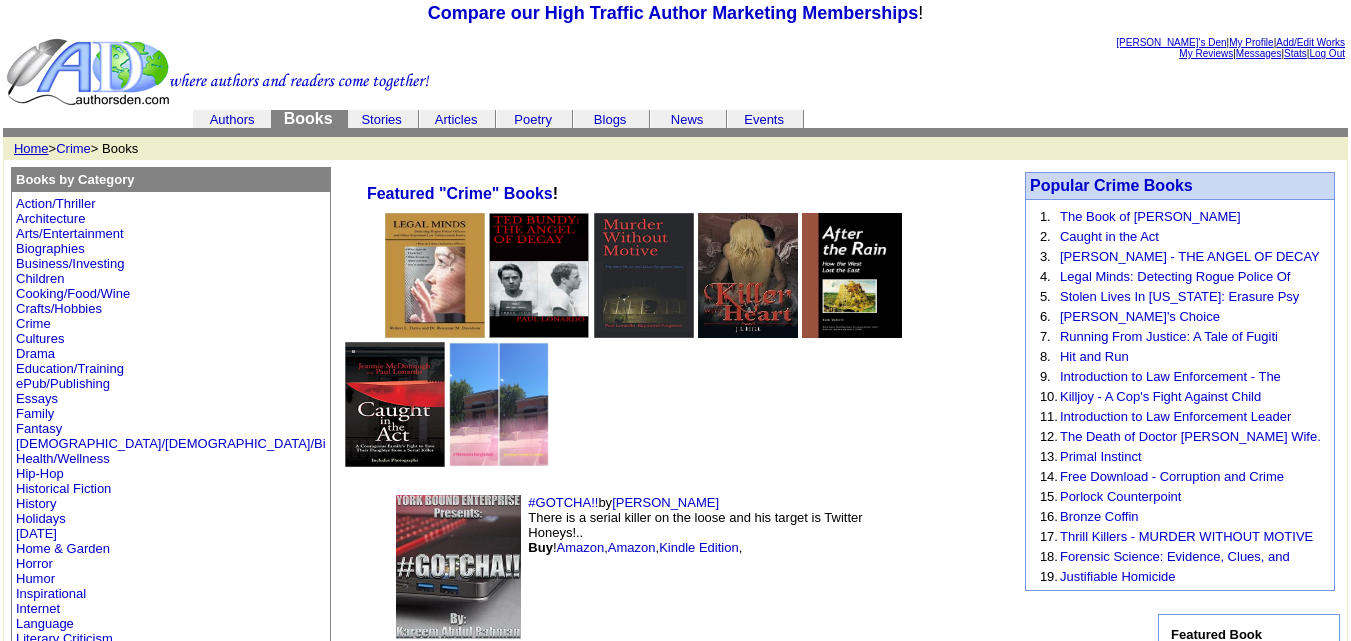 click on "Home" at bounding box center (31, 148) 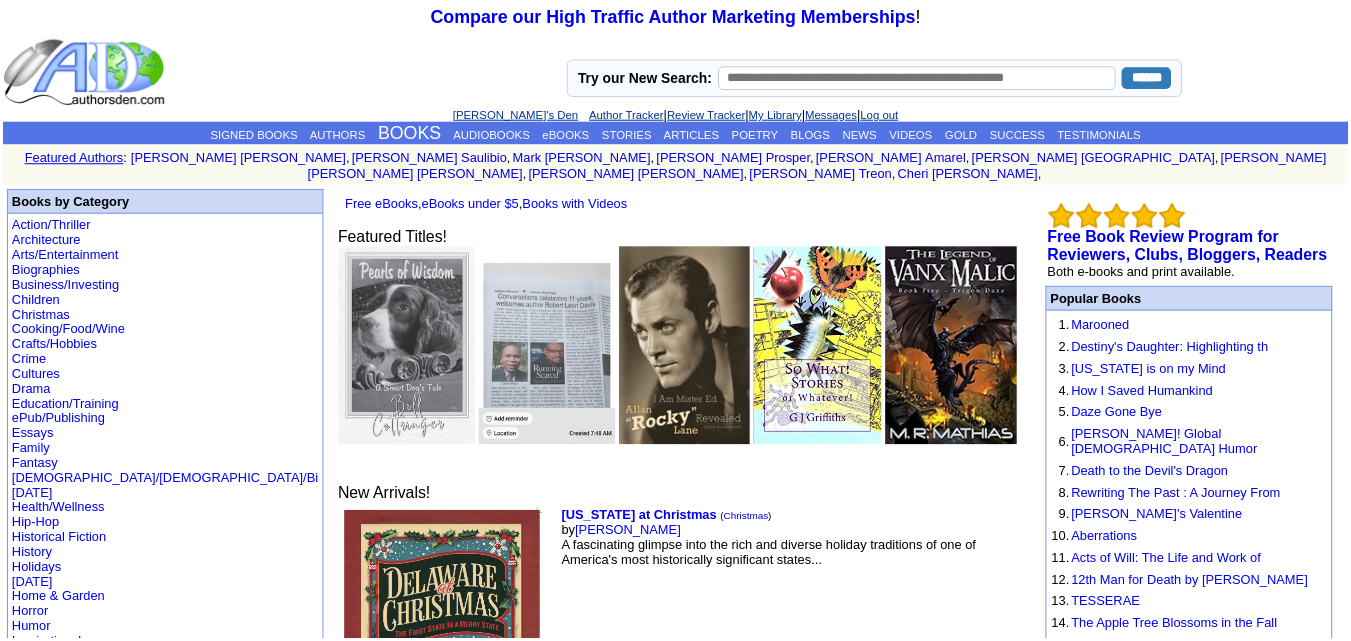 scroll, scrollTop: 0, scrollLeft: 0, axis: both 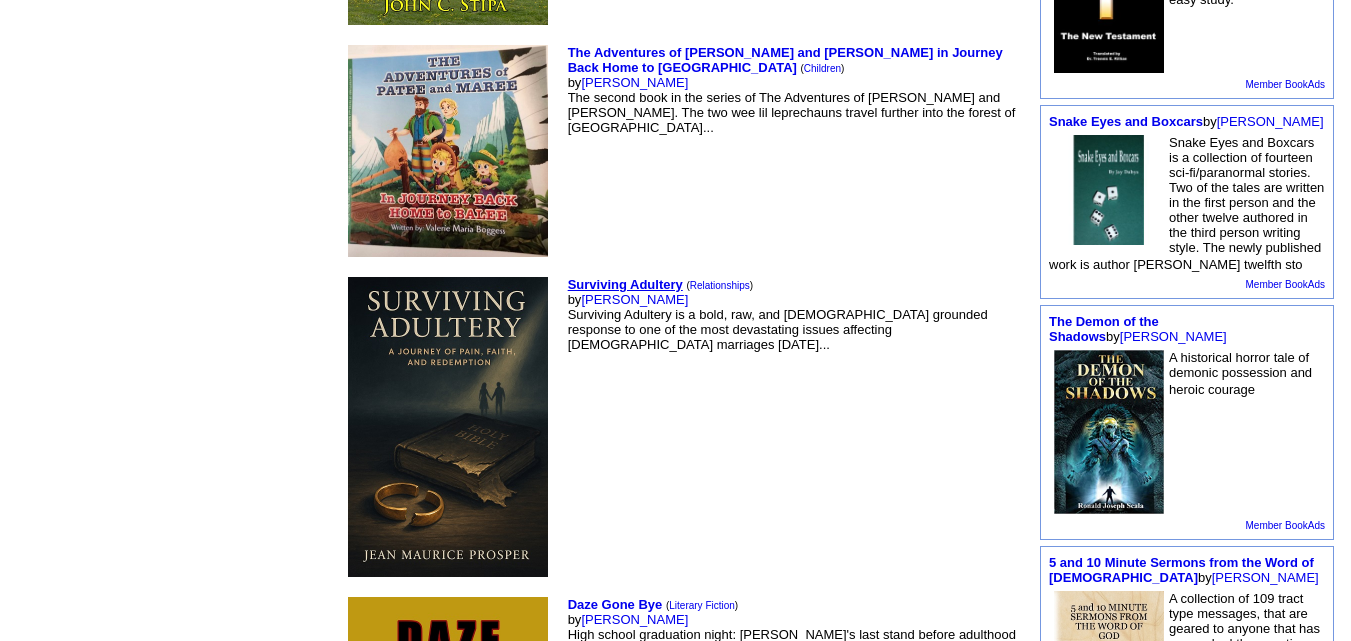 click on "Surviving Adultery" at bounding box center [625, 284] 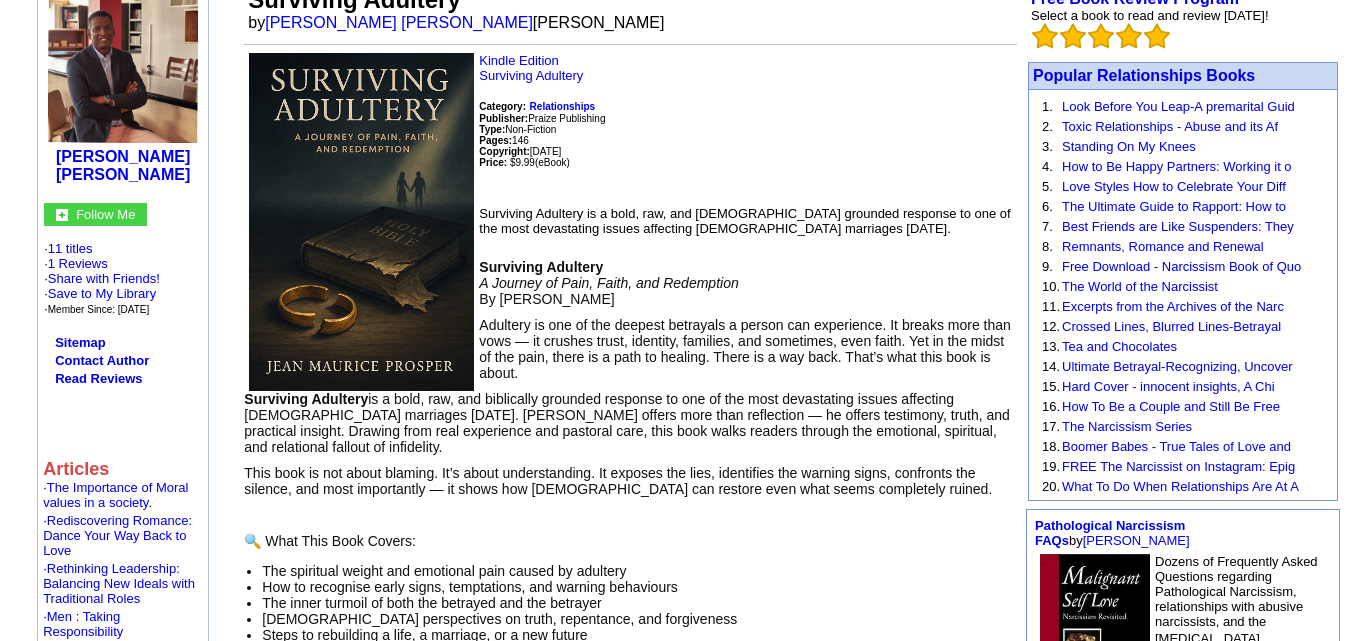 scroll, scrollTop: 200, scrollLeft: 0, axis: vertical 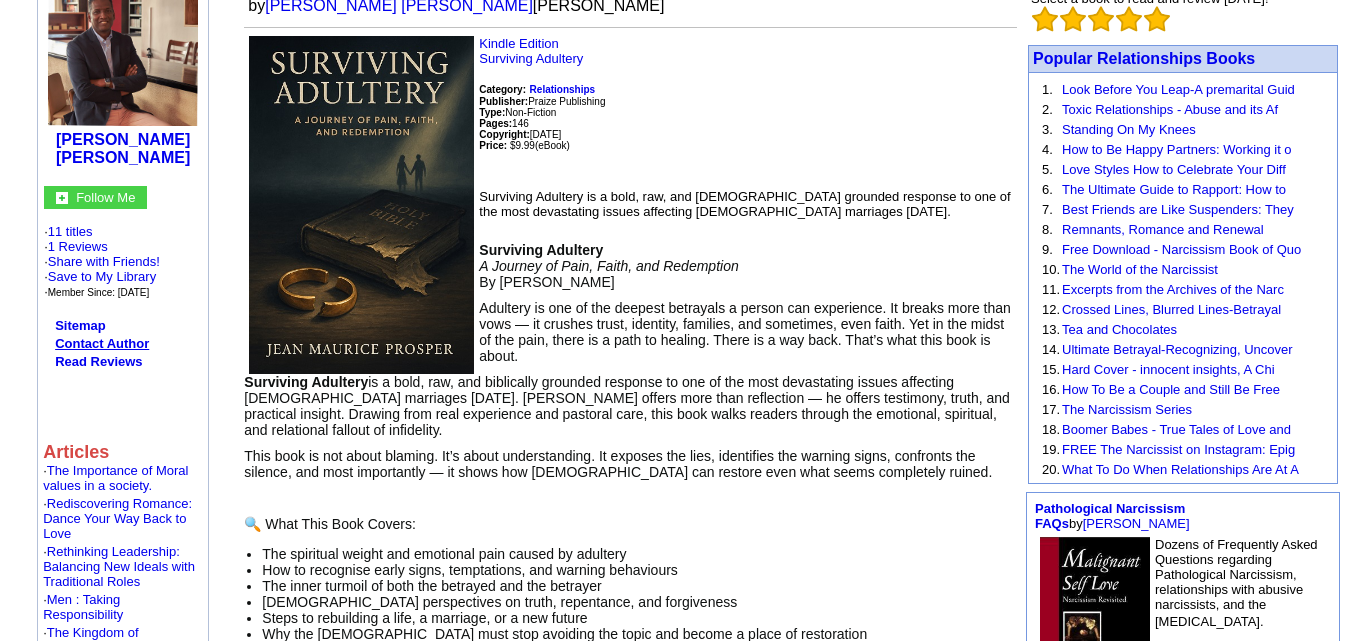 click on "Contact Author" 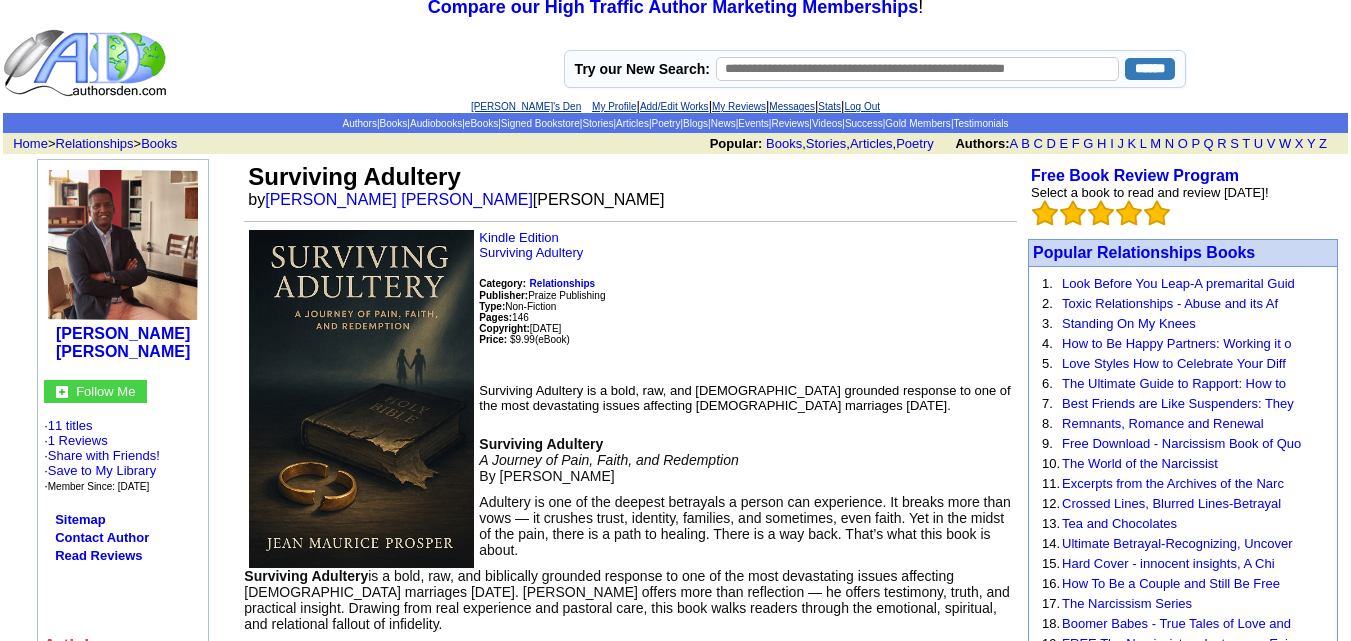 scroll, scrollTop: 0, scrollLeft: 0, axis: both 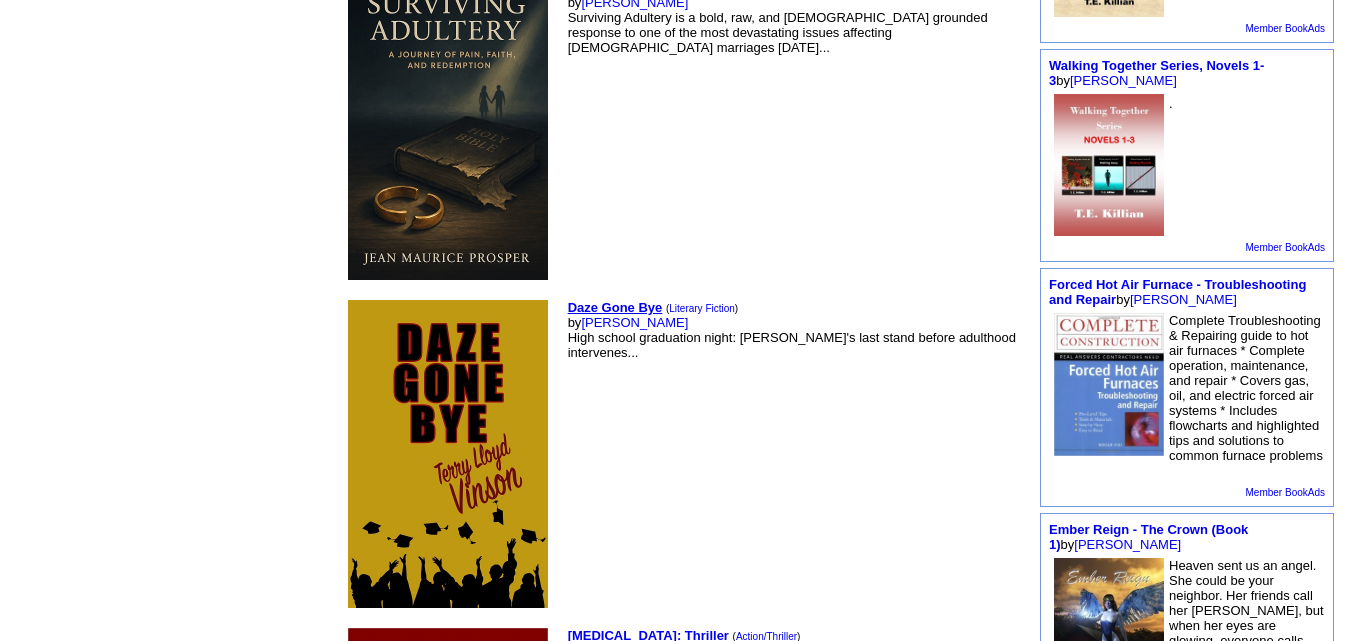 click on "Daze Gone Bye" at bounding box center (615, 307) 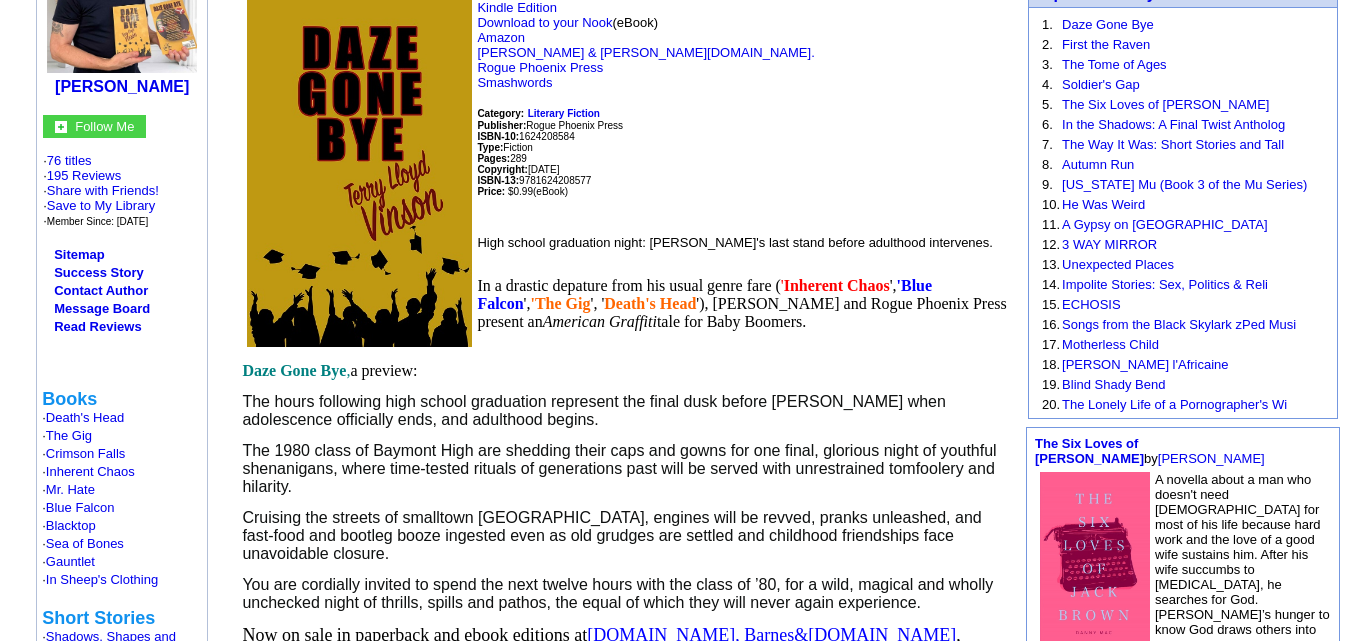 scroll, scrollTop: 300, scrollLeft: 0, axis: vertical 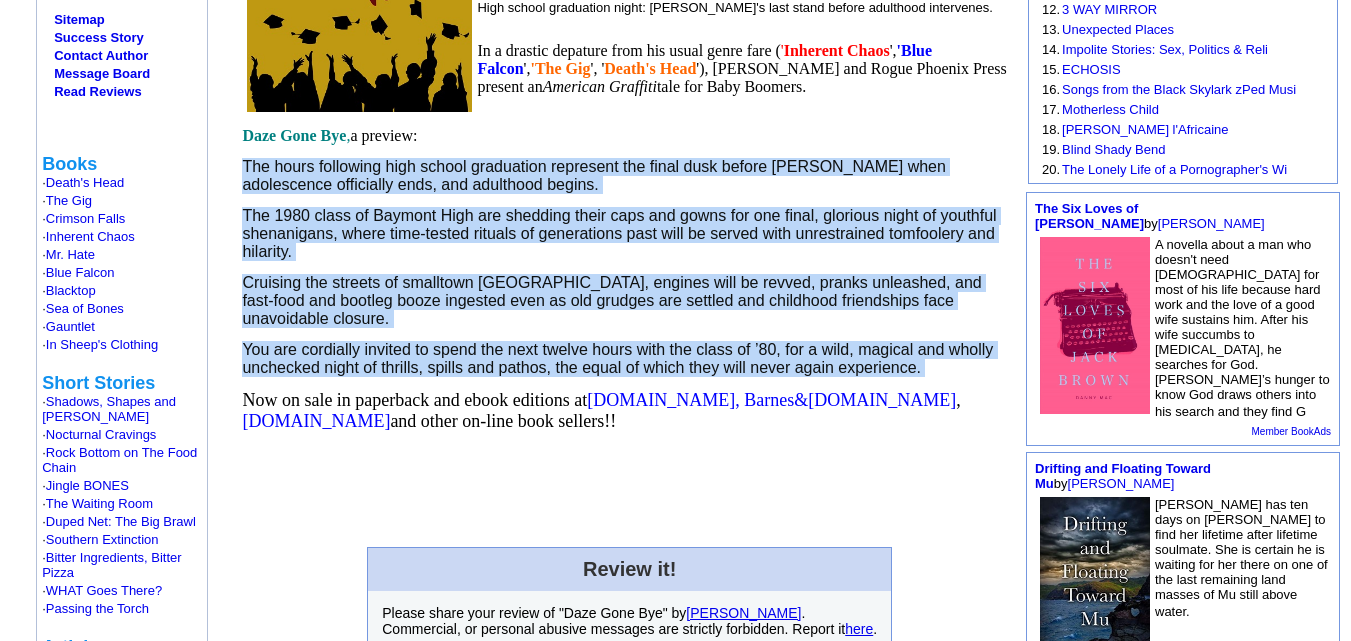 drag, startPoint x: 244, startPoint y: 369, endPoint x: 799, endPoint y: 372, distance: 555.0081 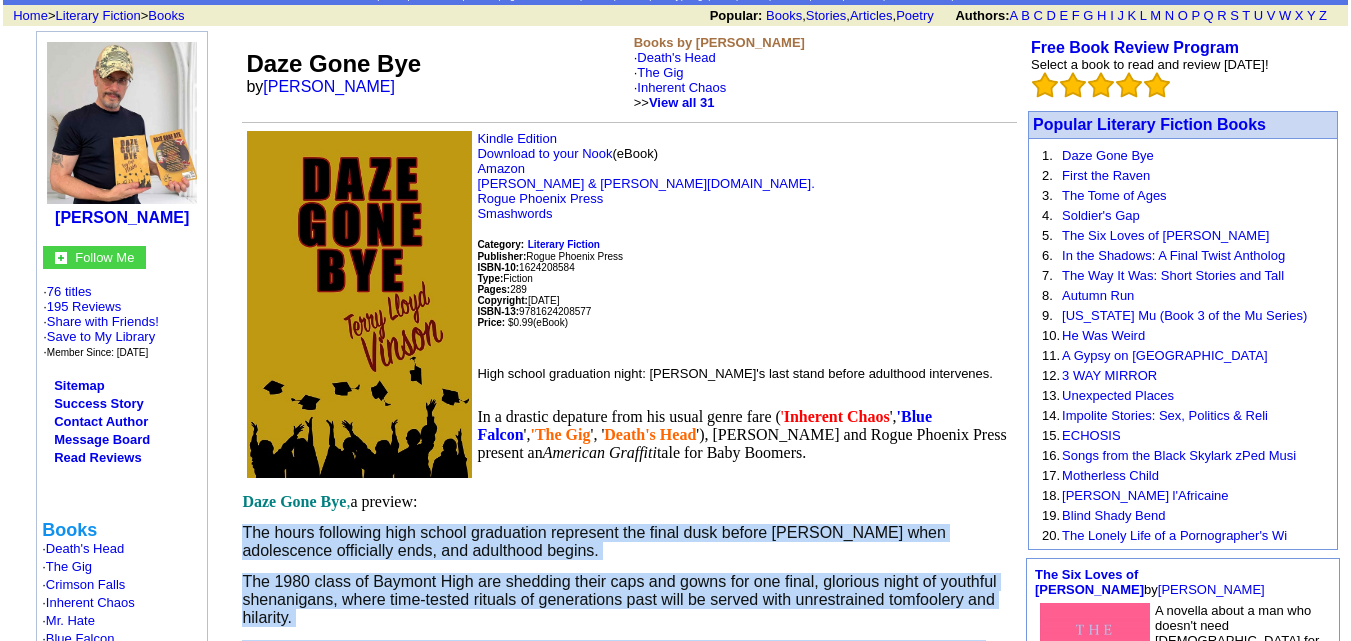scroll, scrollTop: 100, scrollLeft: 0, axis: vertical 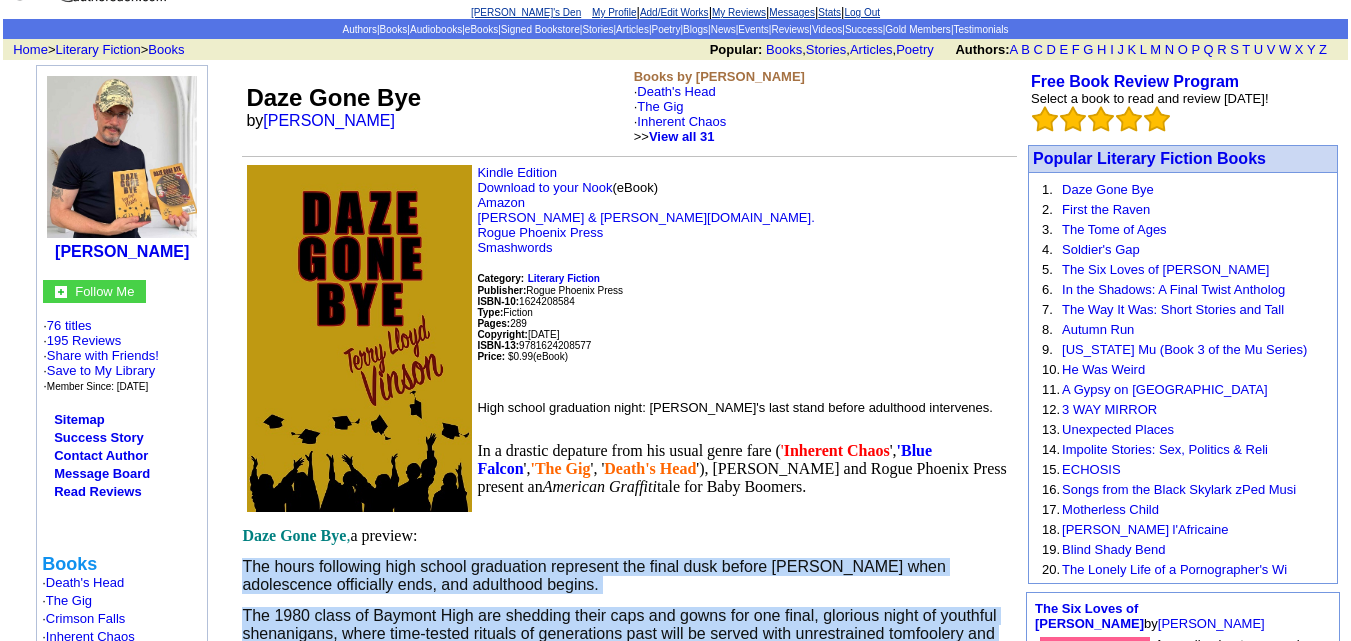 copy on "The hours following high school graduation represent the final dusk before dawn when adolescence officially ends, and adulthood begins.
The 1980 class of Baymont High are shedding their caps and gowns for one final, glorious night of youthful shenanigans, where time-tested rituals of generations past will be served with unrestrained tomfoolery and hilarity.
Cruising the streets of smalltown USA, engines will be revved, pranks unleashed, and fast-food and bootleg booze ingested even as old grudges are settled and childhood friendships face unavoidable closure.
You are cordially invited to spend the next twelve hours with the class of ’80, for a wild, magical and wholly unchecked night of thrills, spills and pathos, the equal of which they will never again experience." 